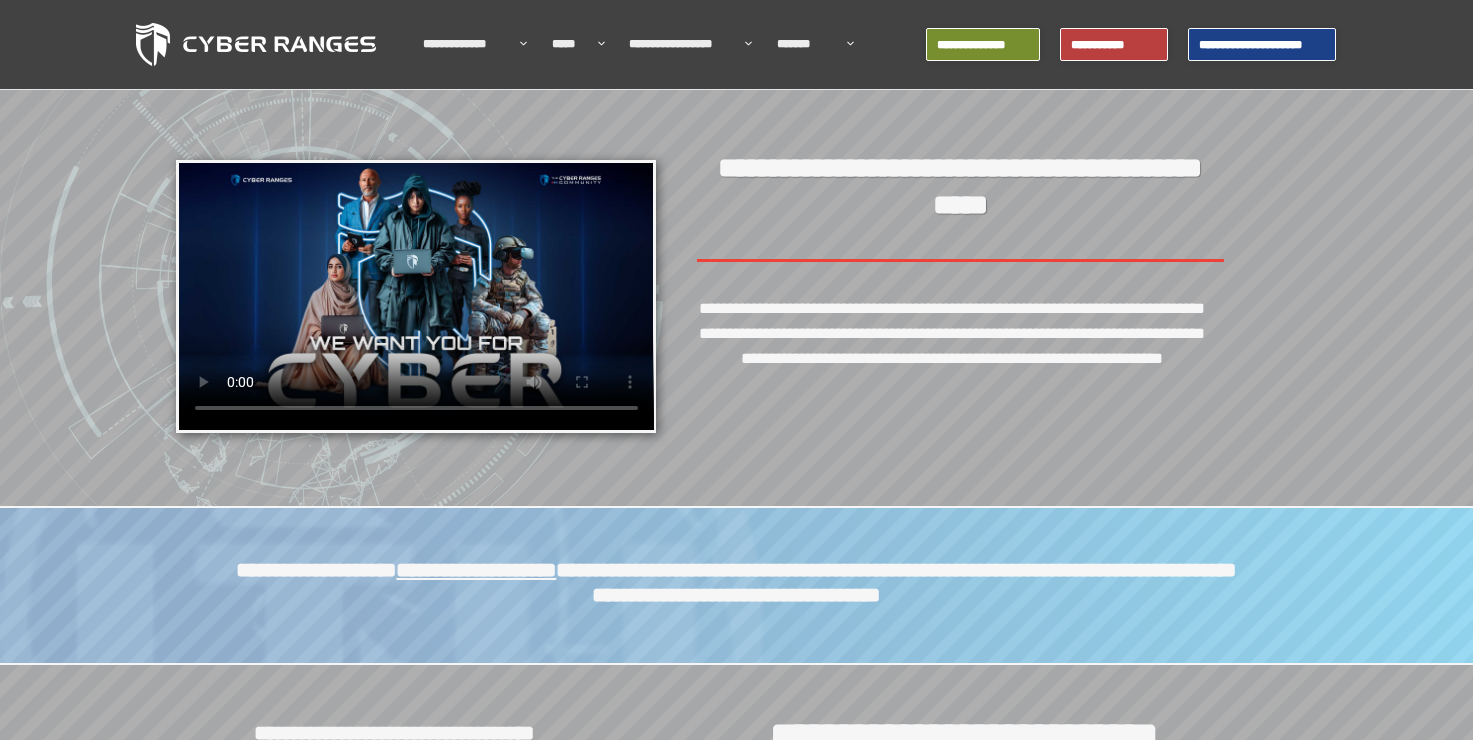 scroll, scrollTop: 0, scrollLeft: 0, axis: both 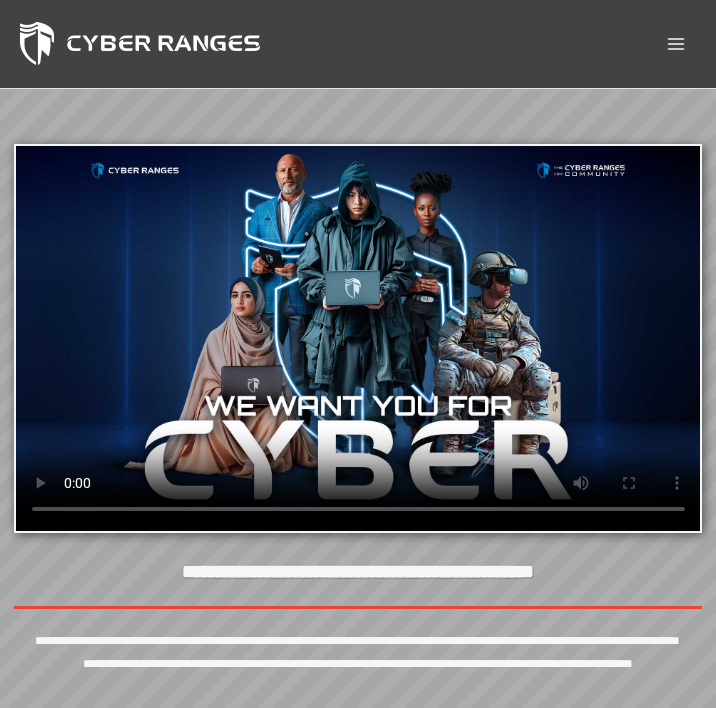 type 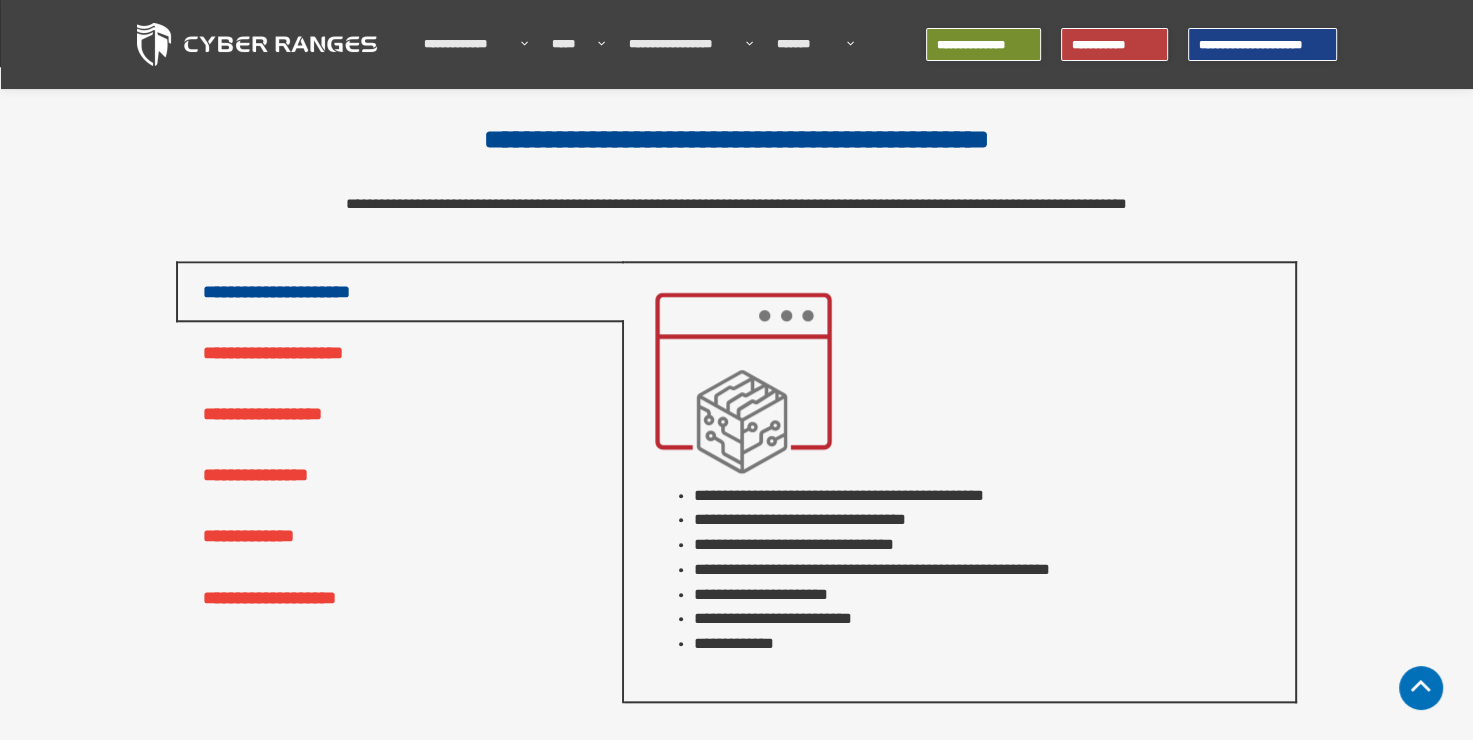 scroll, scrollTop: 1800, scrollLeft: 0, axis: vertical 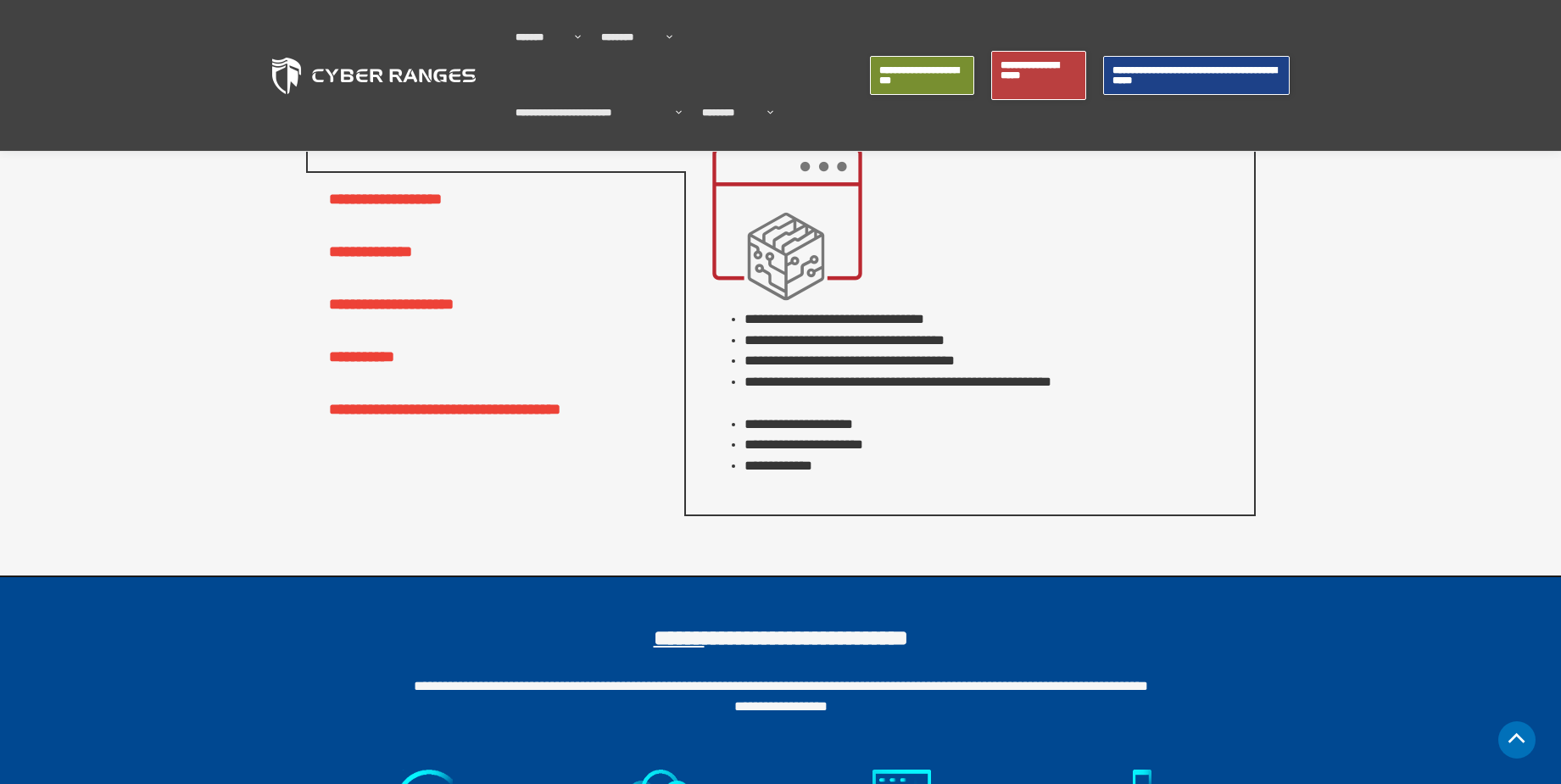 click on "**********" at bounding box center (391, 304) 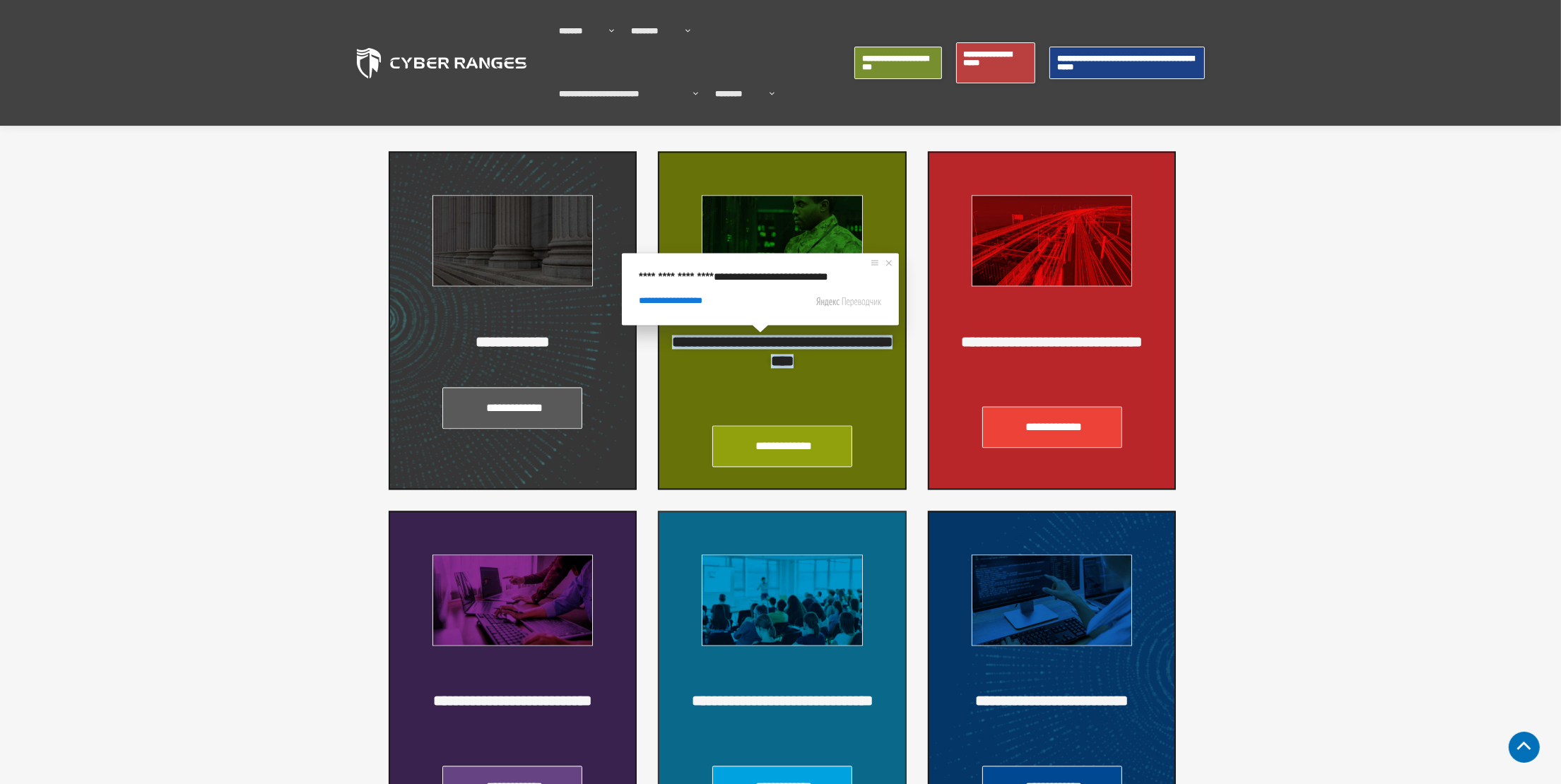 scroll, scrollTop: 4188, scrollLeft: 0, axis: vertical 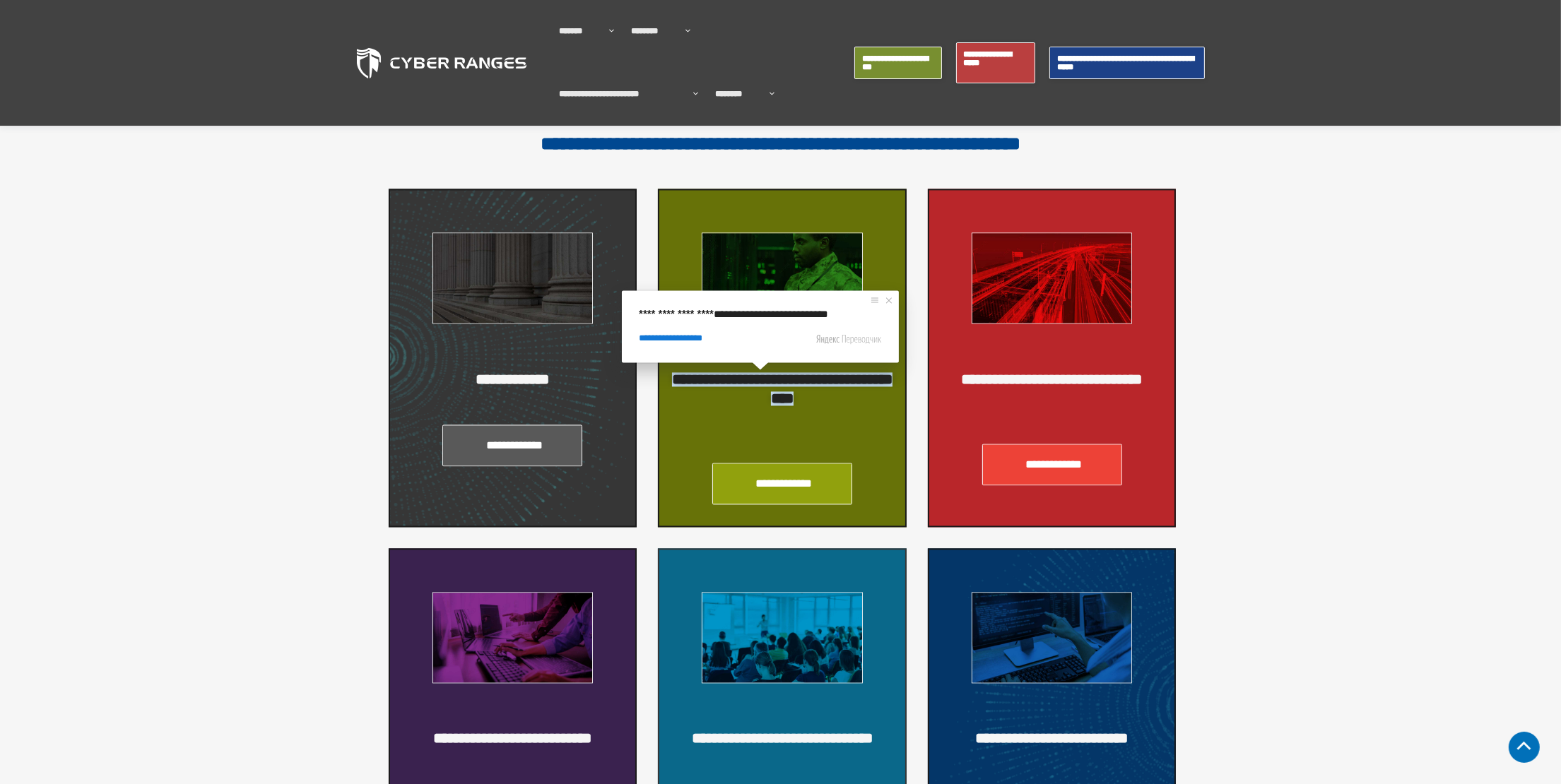 click on "**********" at bounding box center [780, 357] 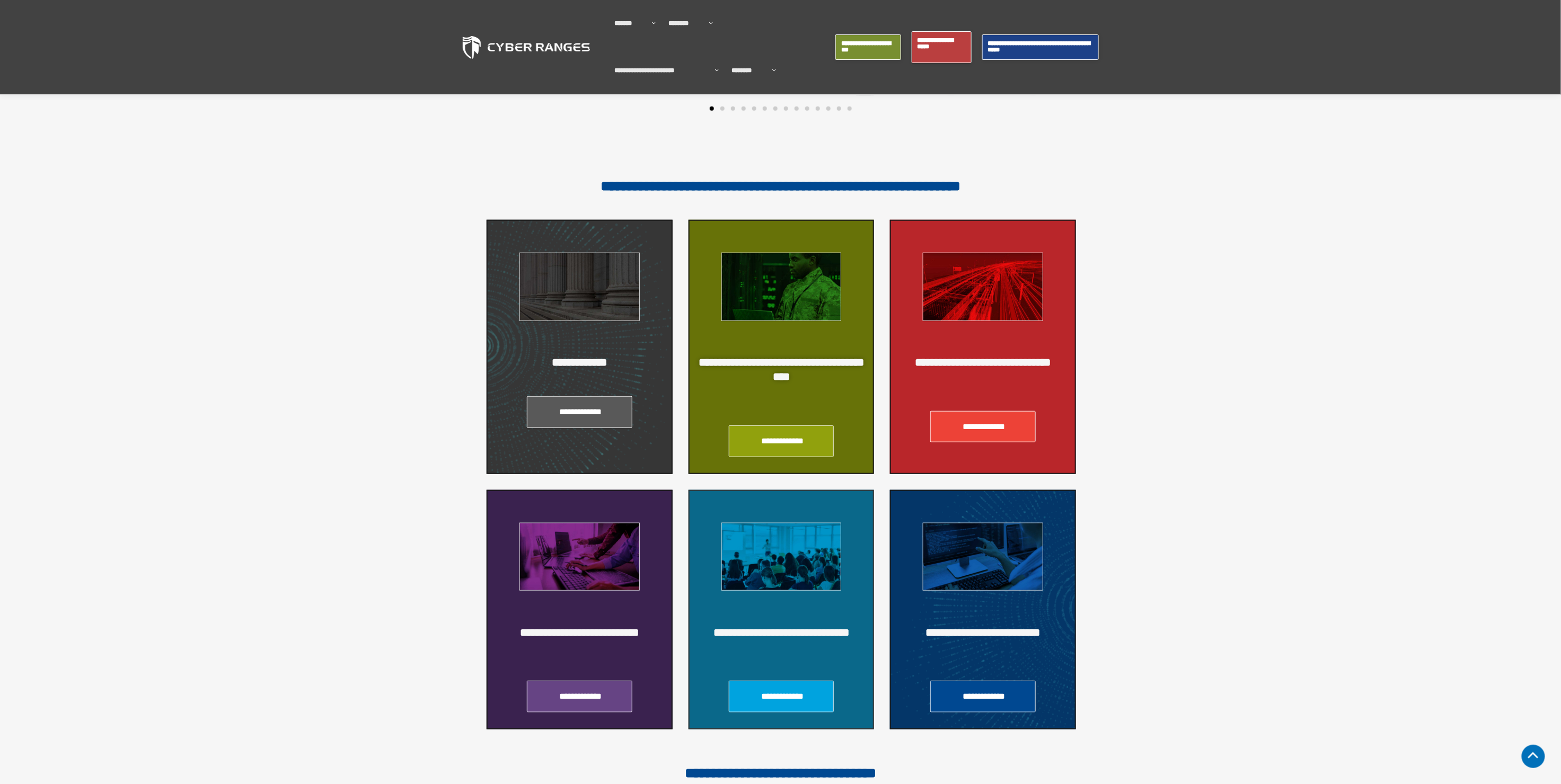 scroll, scrollTop: 3039, scrollLeft: 0, axis: vertical 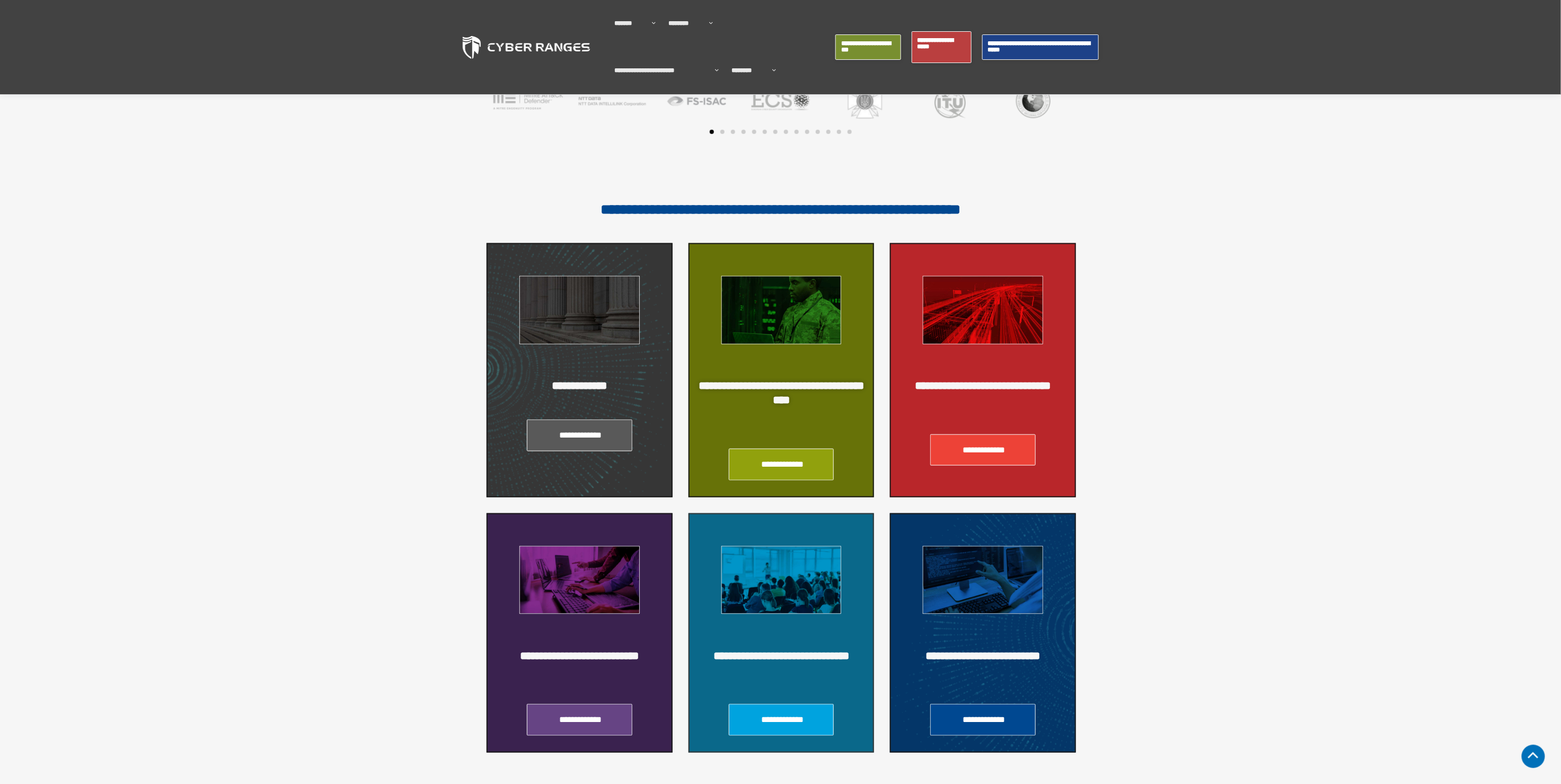 click at bounding box center (781, 633) 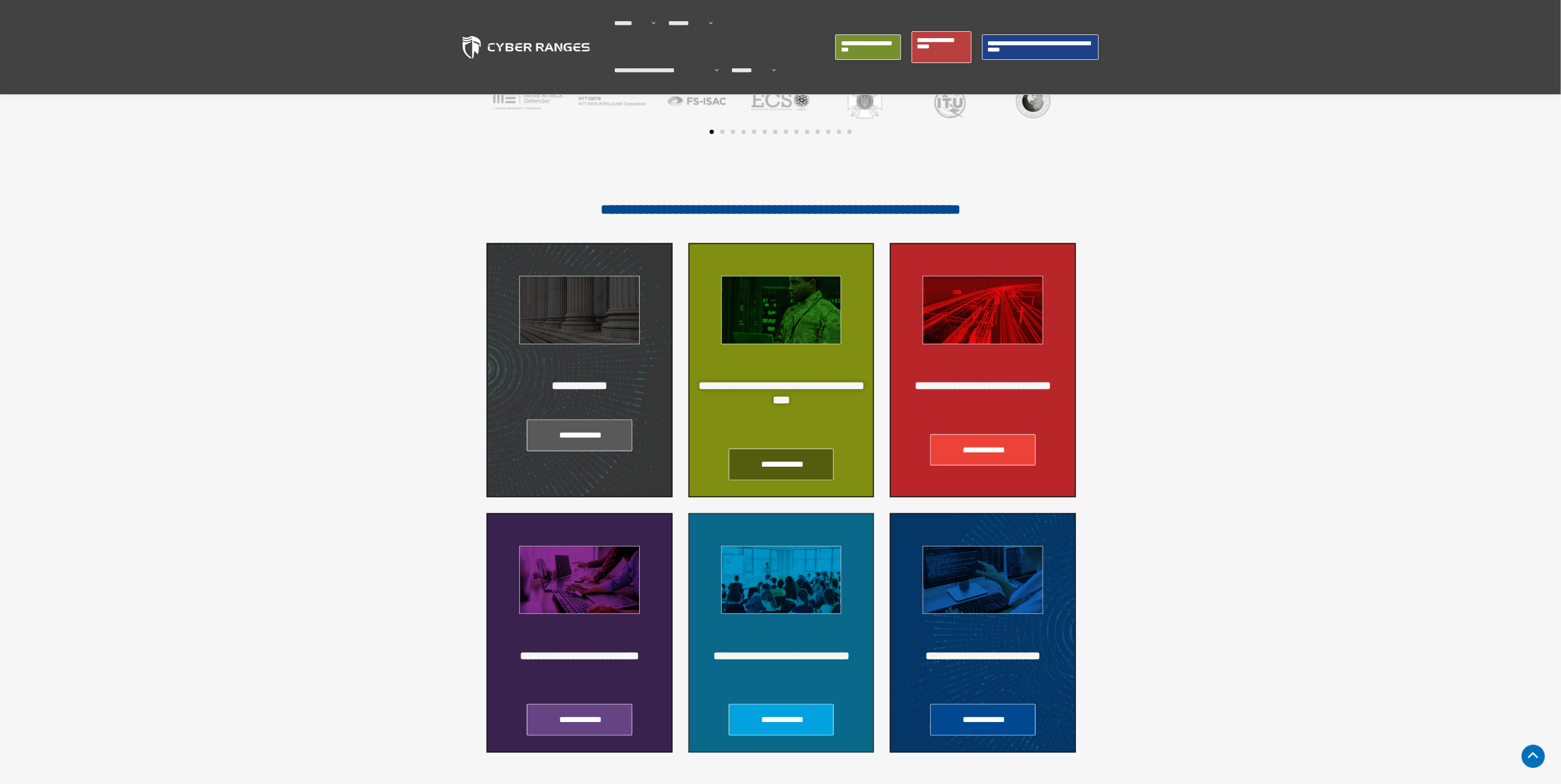 click on "**********" at bounding box center [782, 464] 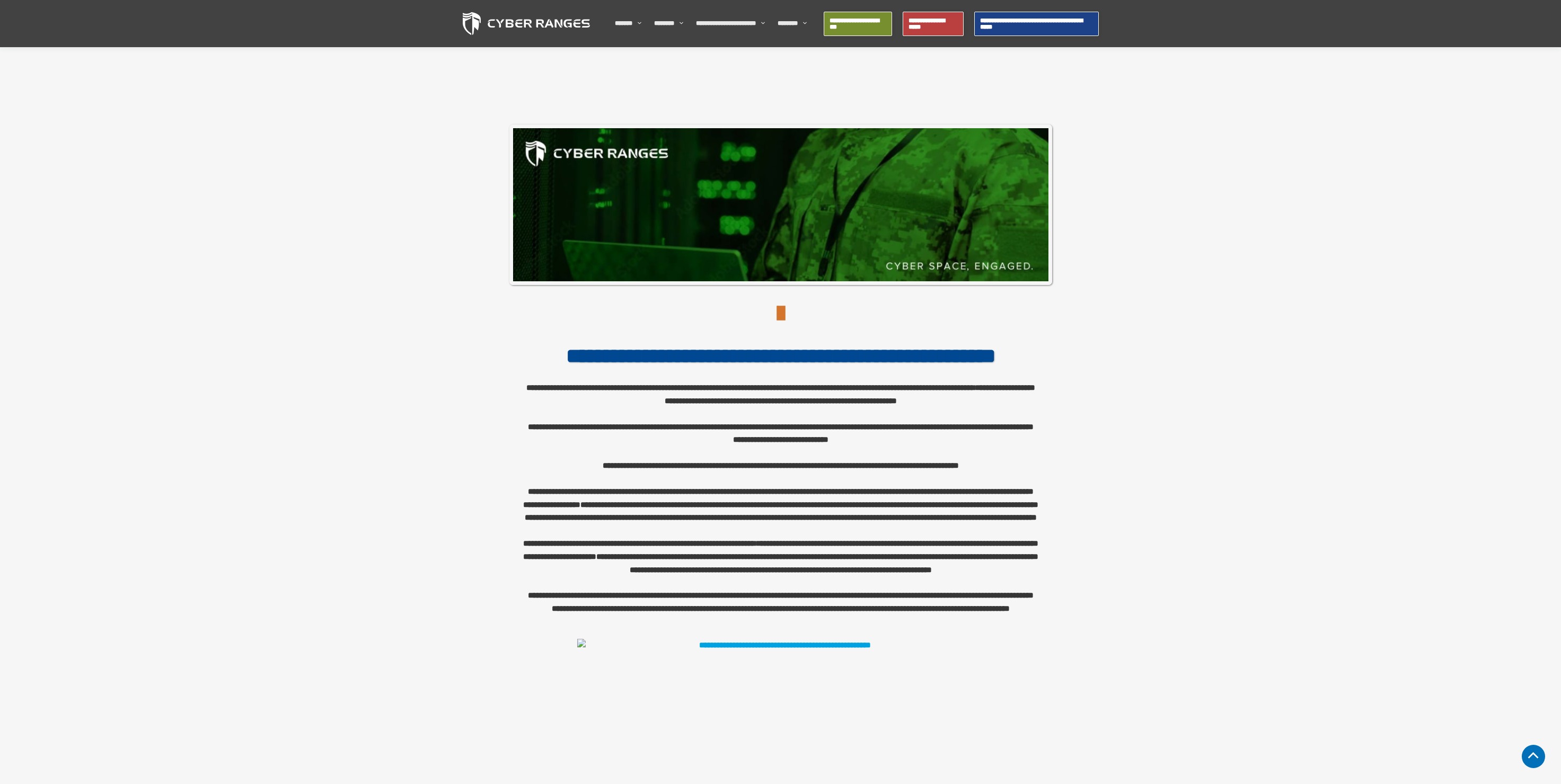 scroll, scrollTop: 341, scrollLeft: 0, axis: vertical 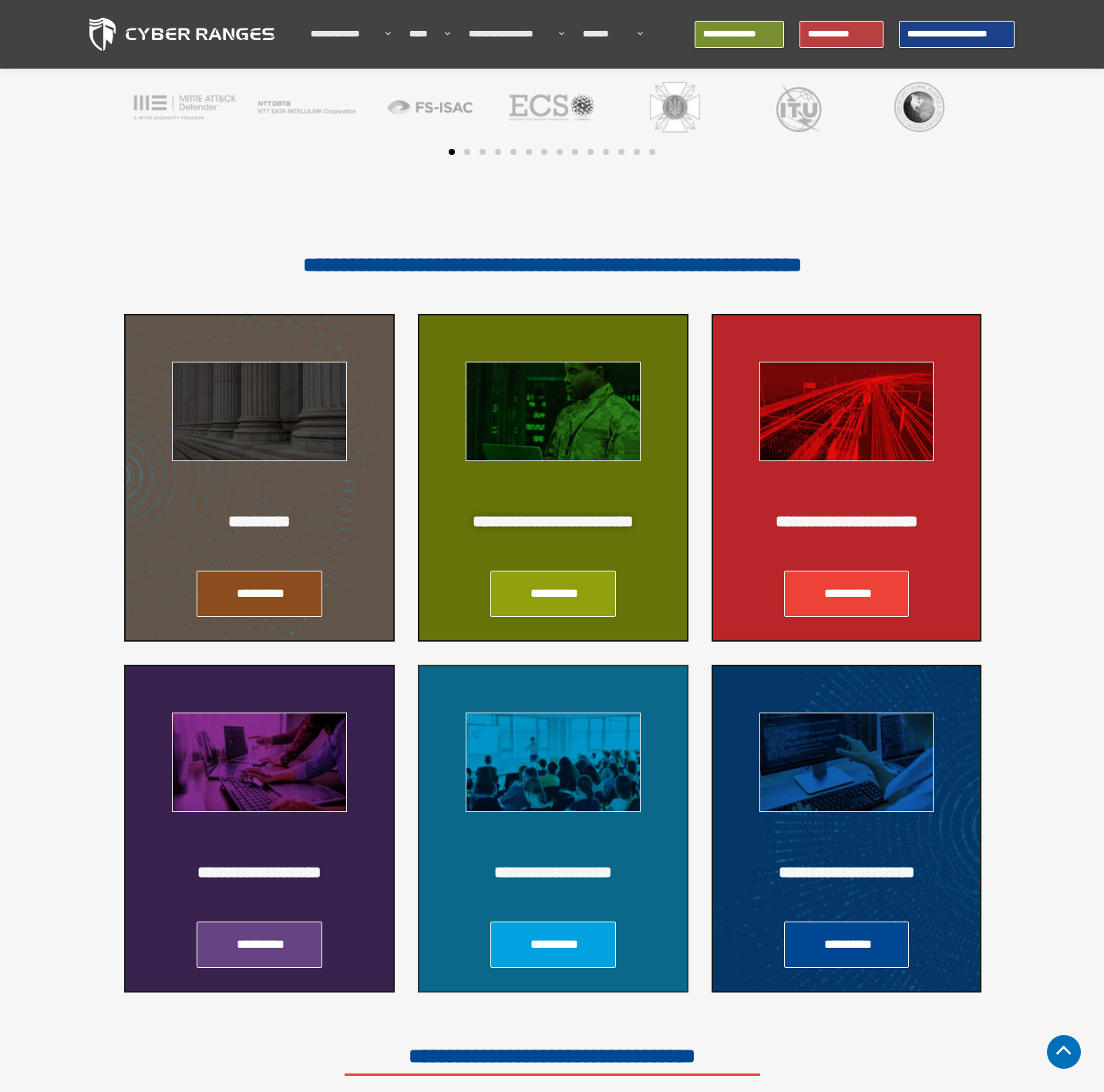 click on "**********" at bounding box center [261, 593] 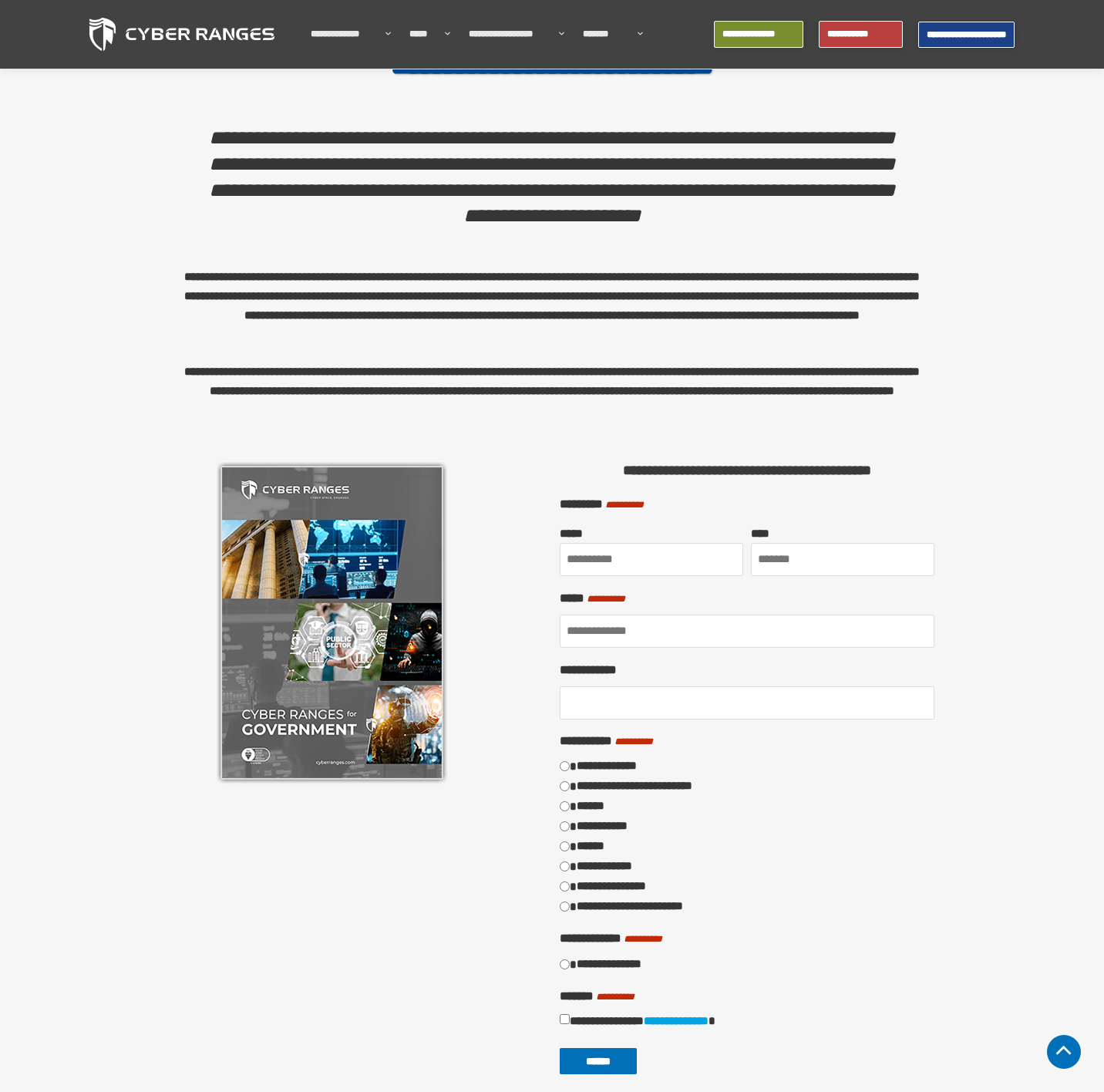 scroll, scrollTop: 445, scrollLeft: 0, axis: vertical 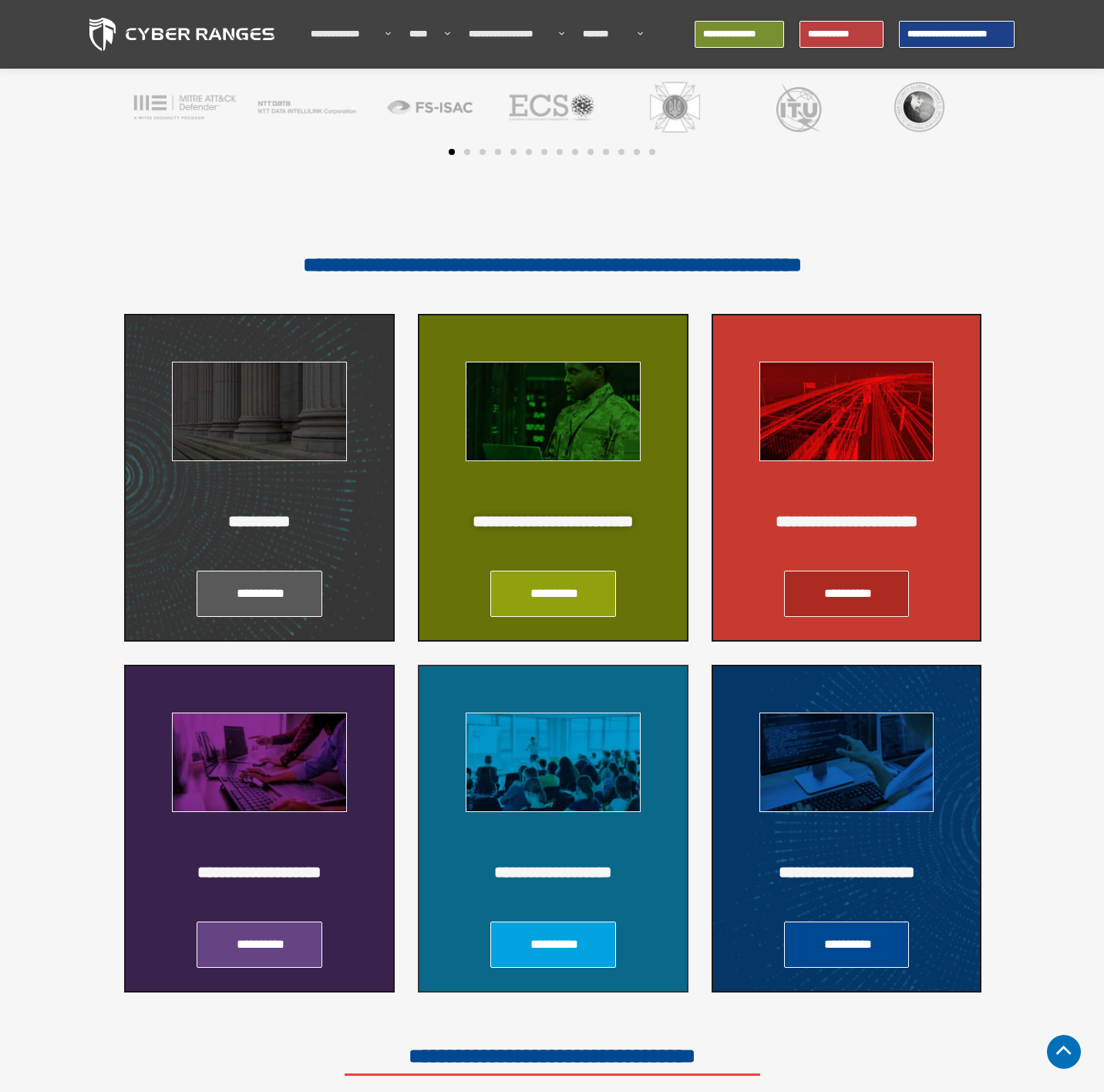 click on "**********" at bounding box center [848, 593] 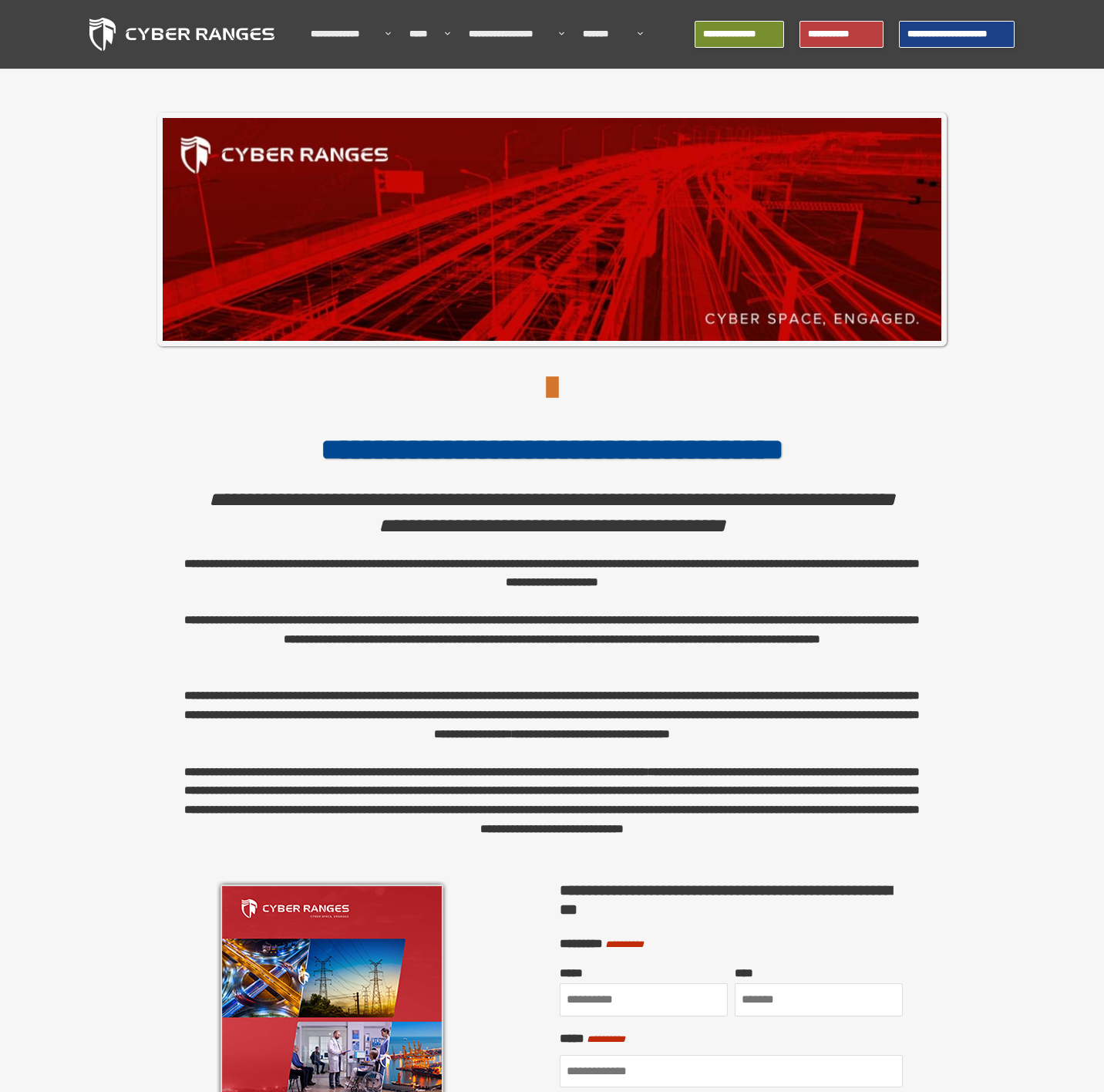 scroll, scrollTop: 83, scrollLeft: 0, axis: vertical 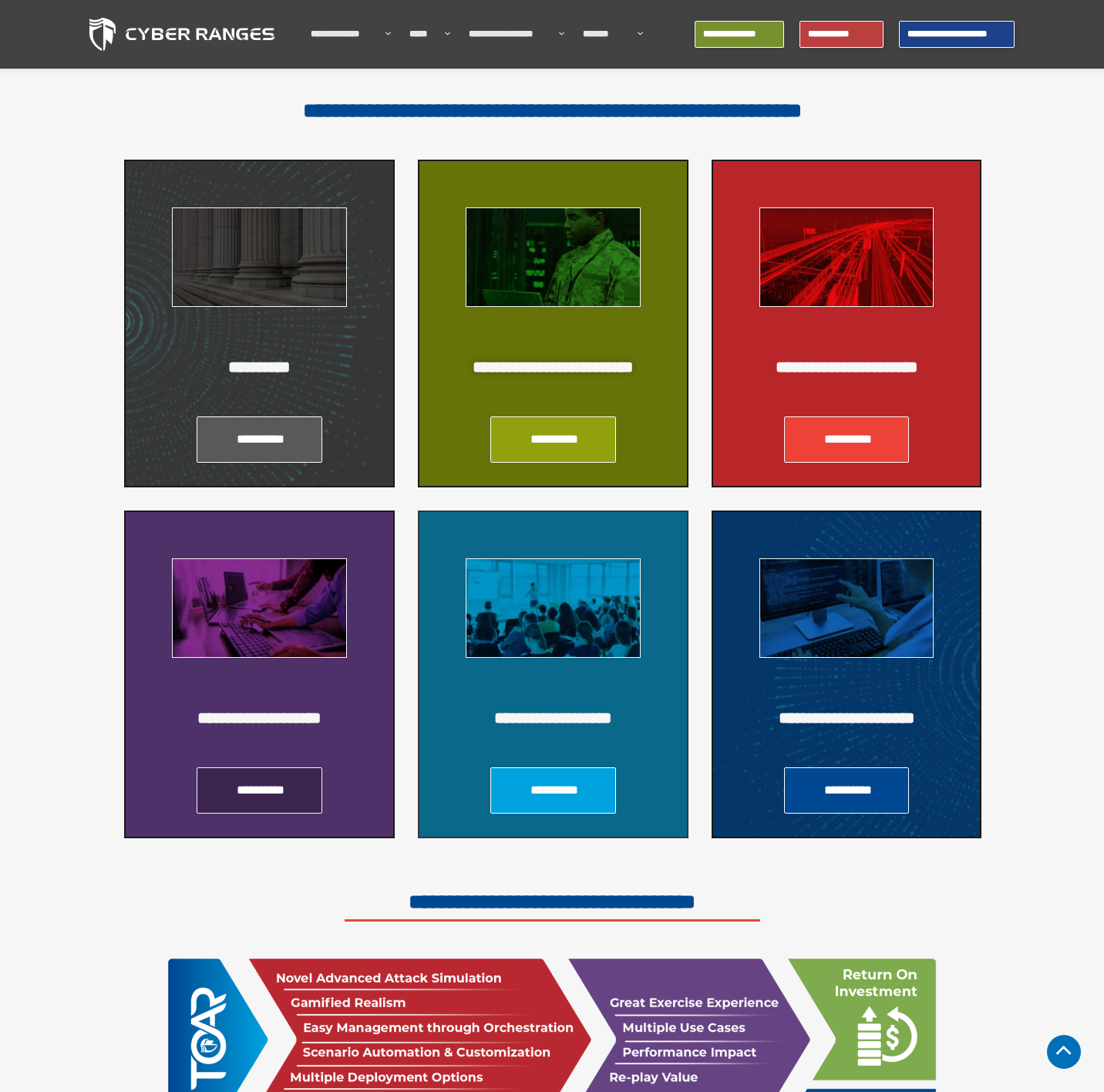 click on "**********" at bounding box center [259, 790] 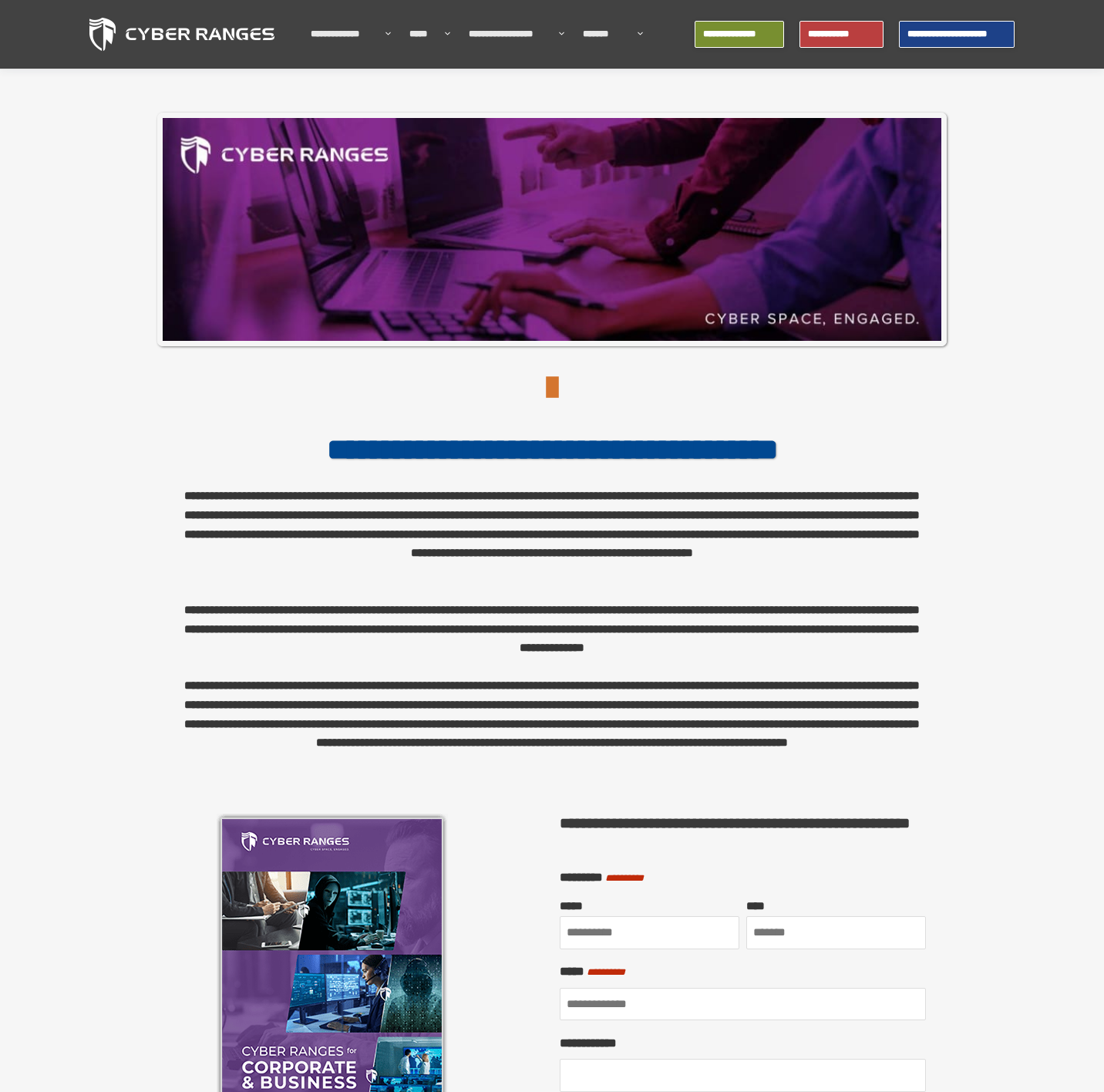 scroll, scrollTop: 372, scrollLeft: 0, axis: vertical 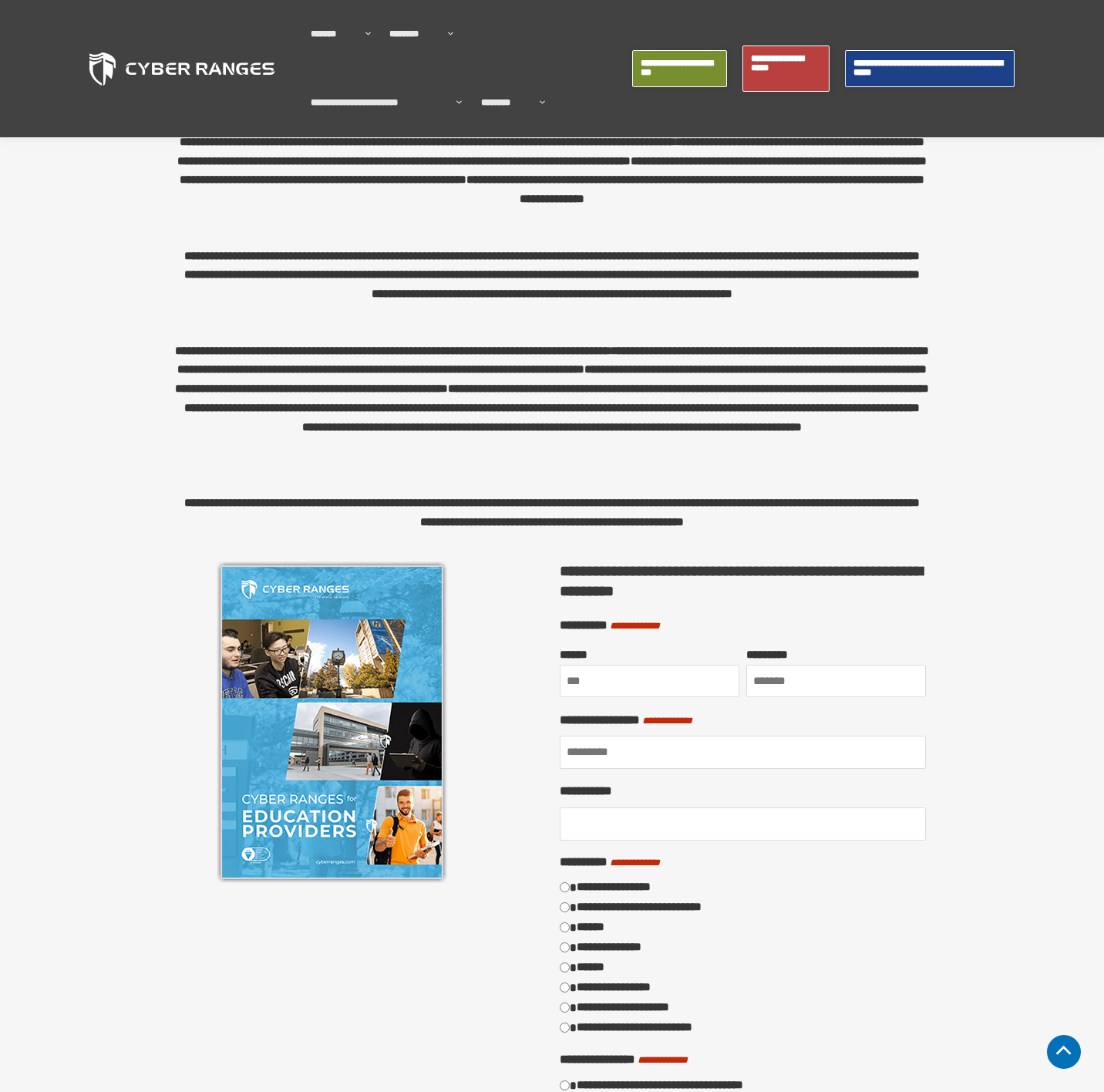 click on "**********" at bounding box center [550, 379] 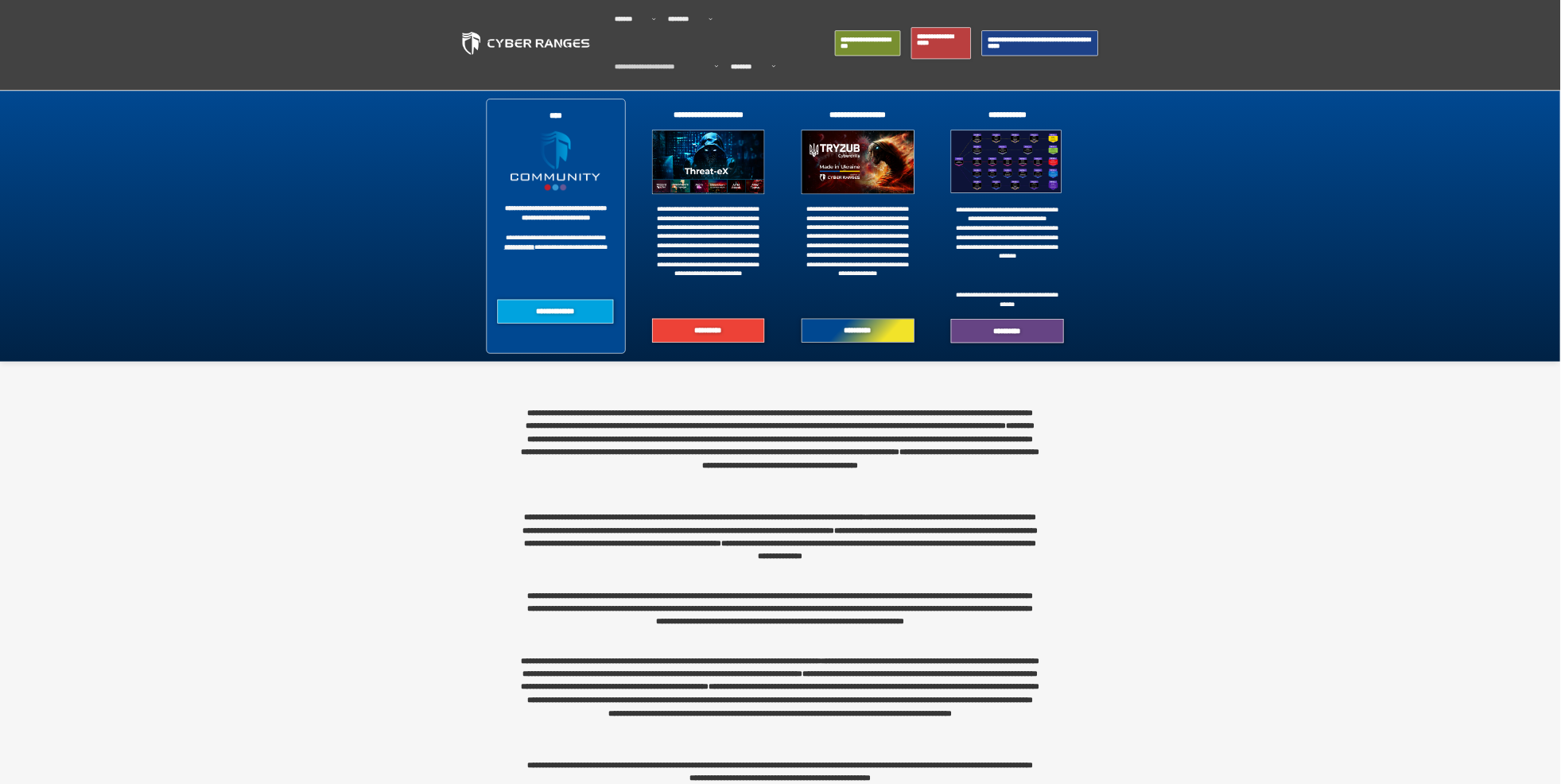 scroll, scrollTop: 0, scrollLeft: 0, axis: both 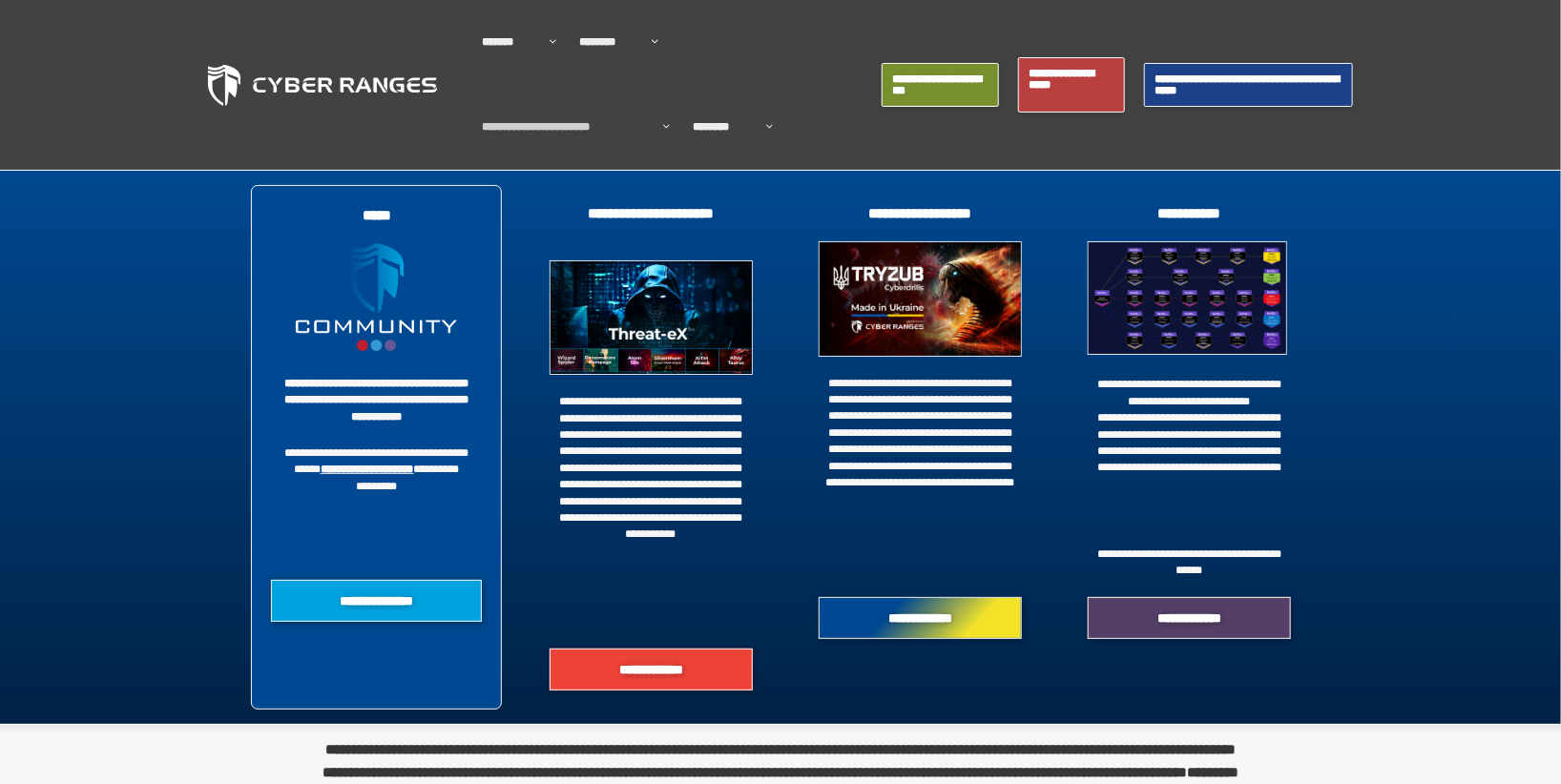 click on "**********" at bounding box center (1189, 618) 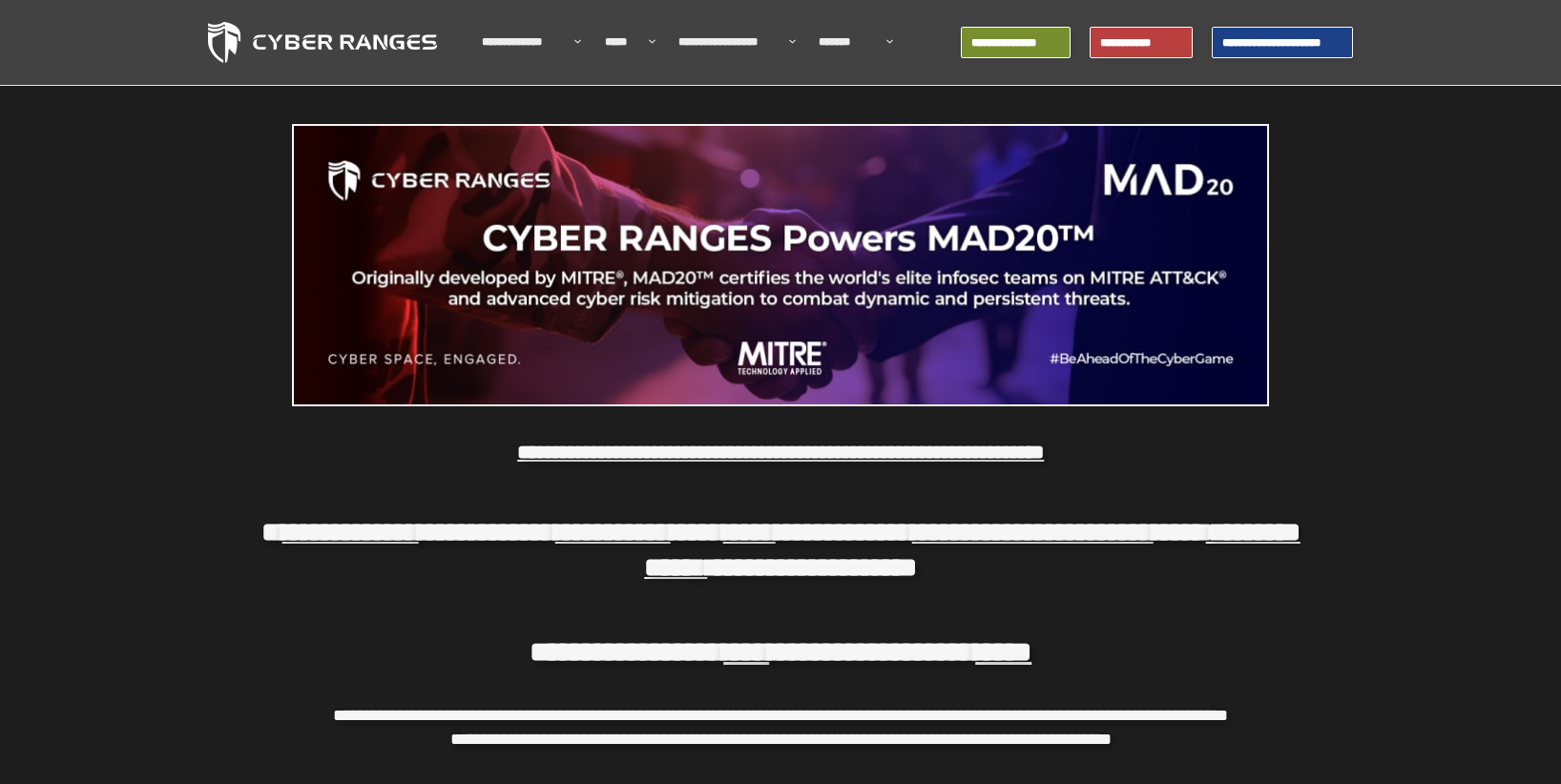 scroll, scrollTop: 0, scrollLeft: 0, axis: both 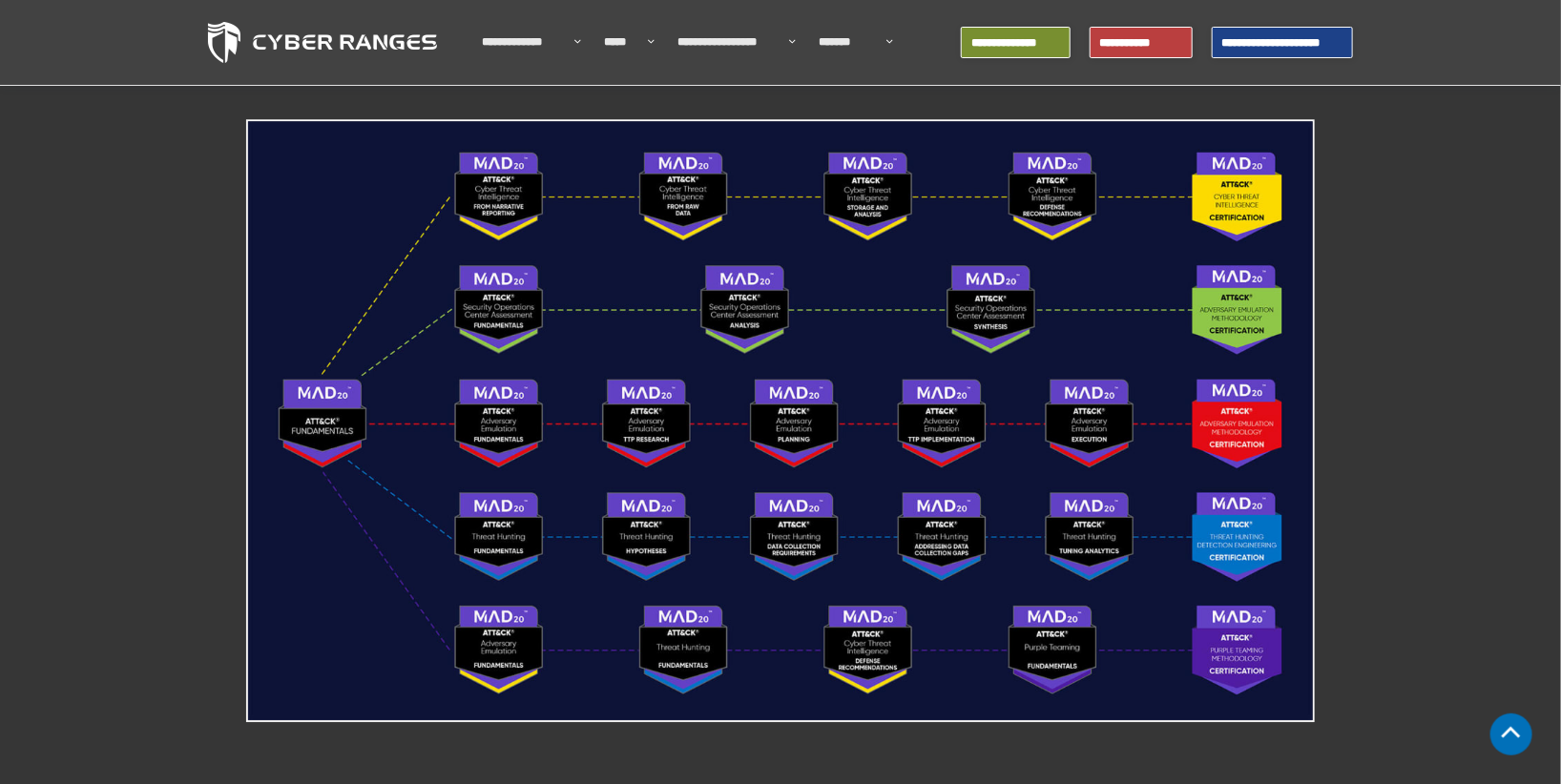 click on "**********" at bounding box center (780, 520) 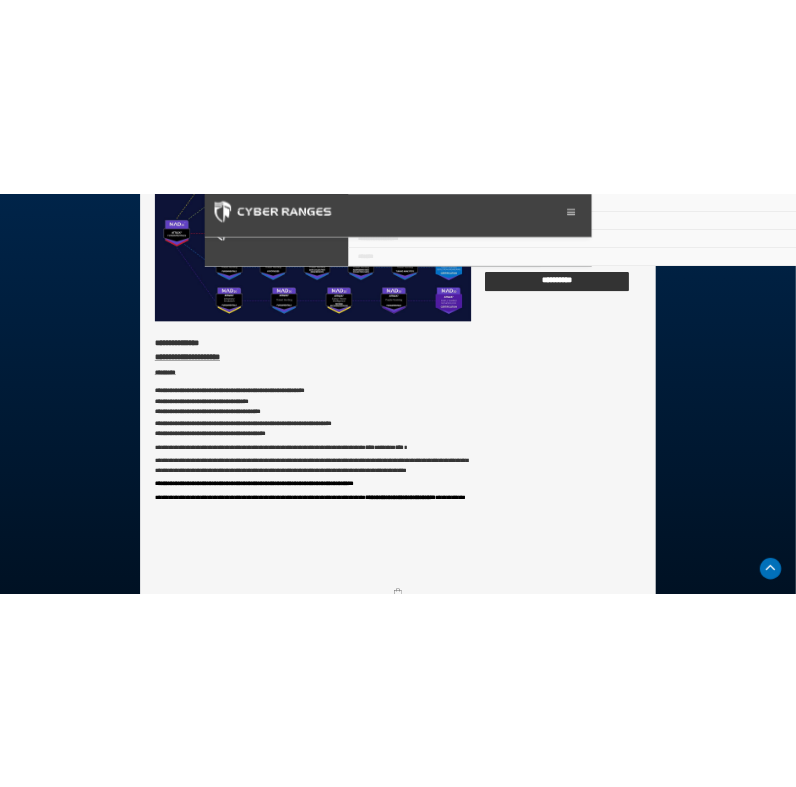 scroll, scrollTop: 8779, scrollLeft: 0, axis: vertical 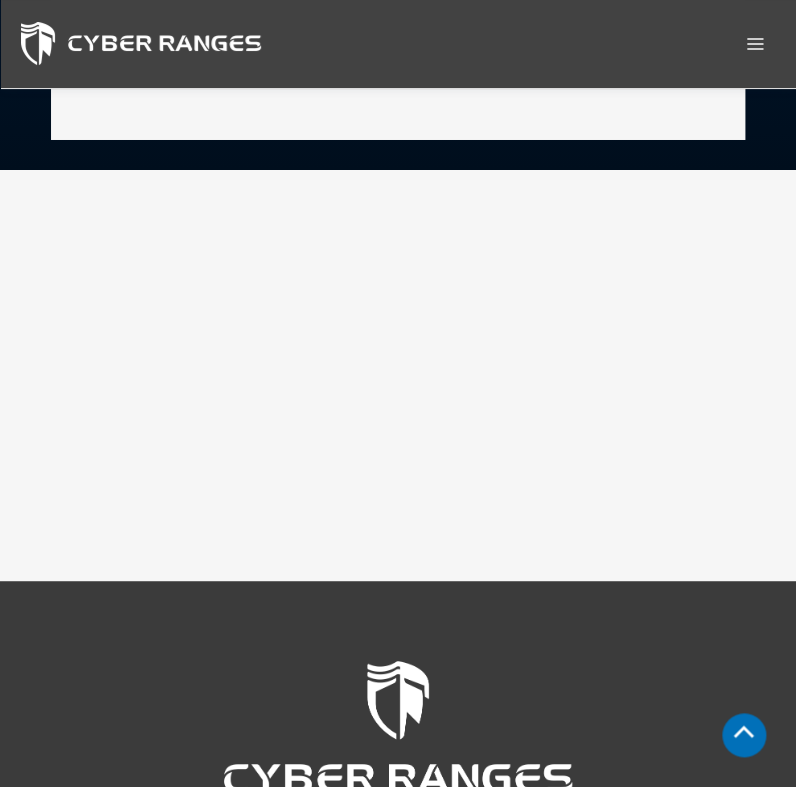 click on "**********" 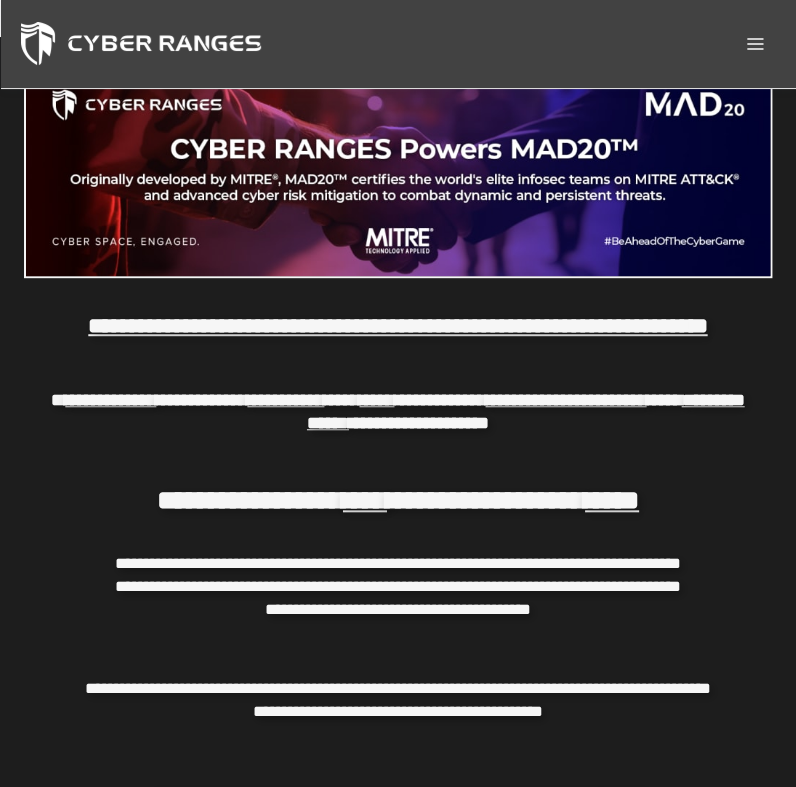 scroll, scrollTop: 0, scrollLeft: 0, axis: both 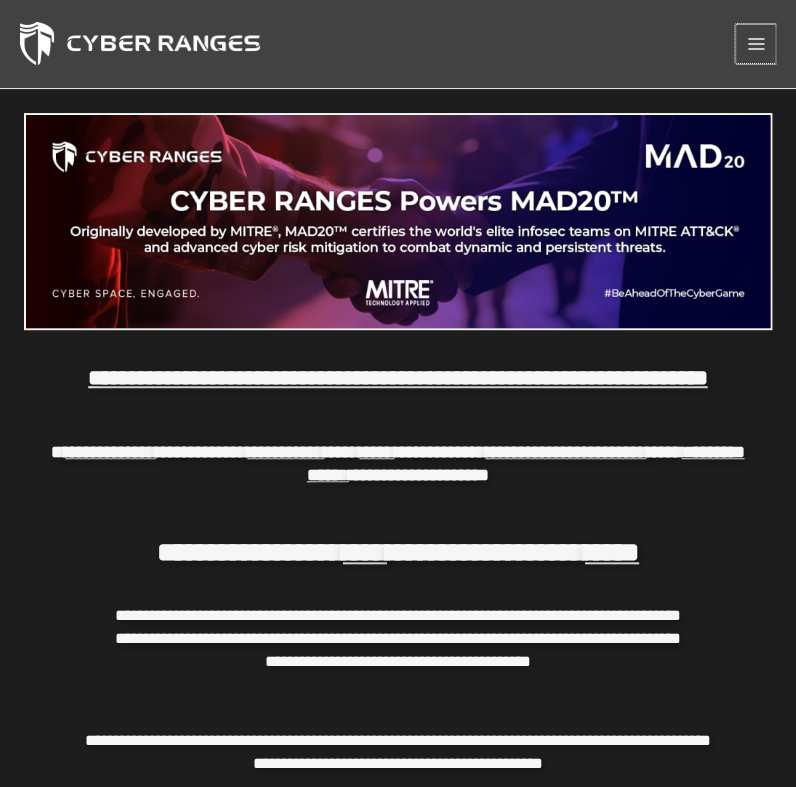 click on "*********" at bounding box center (755, 44) 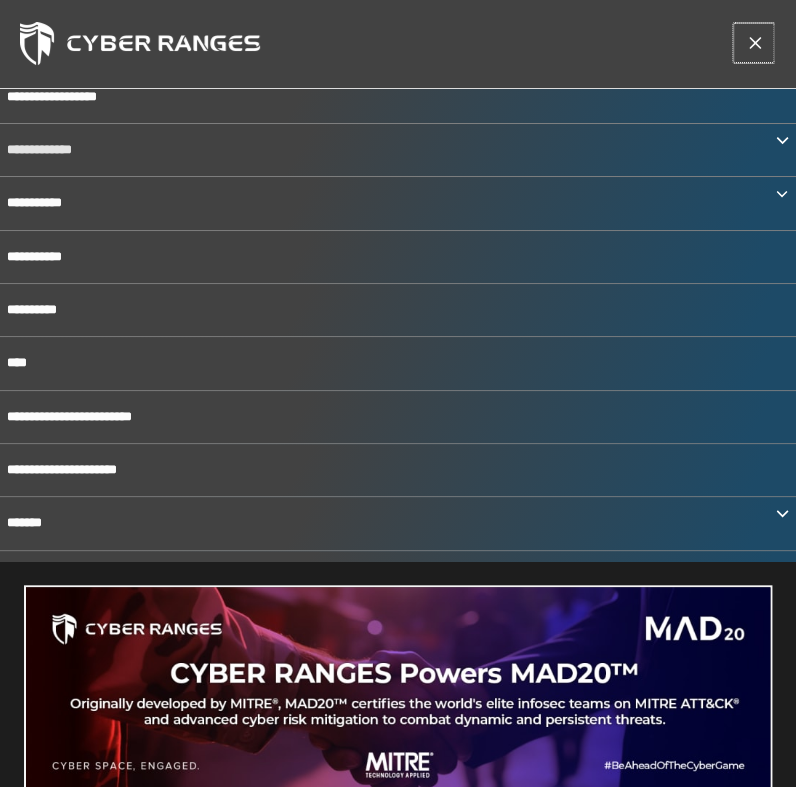 scroll, scrollTop: 67, scrollLeft: 0, axis: vertical 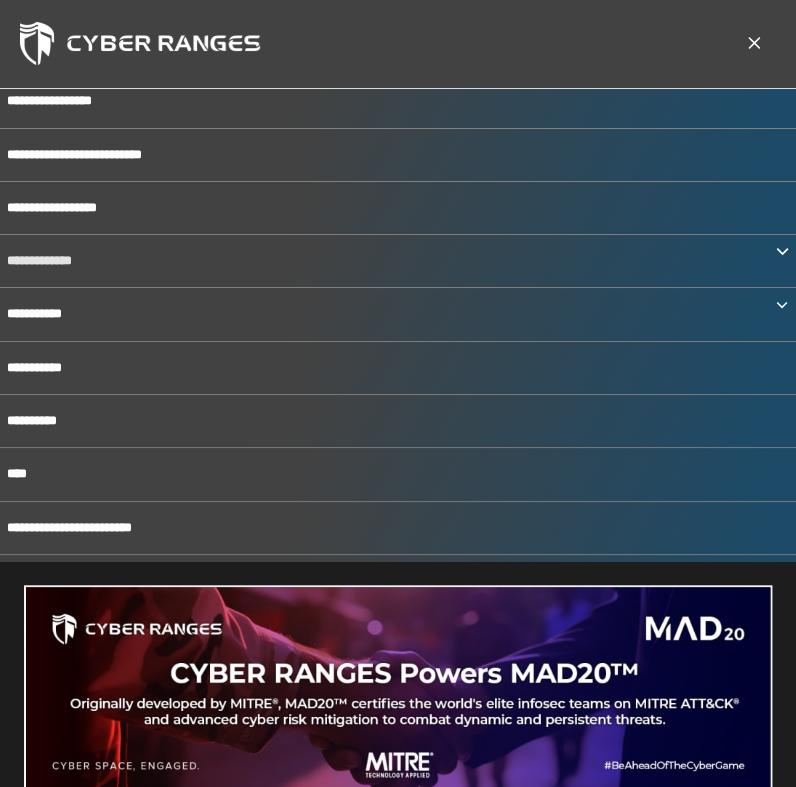 click on "**********" at bounding box center (398, 261) 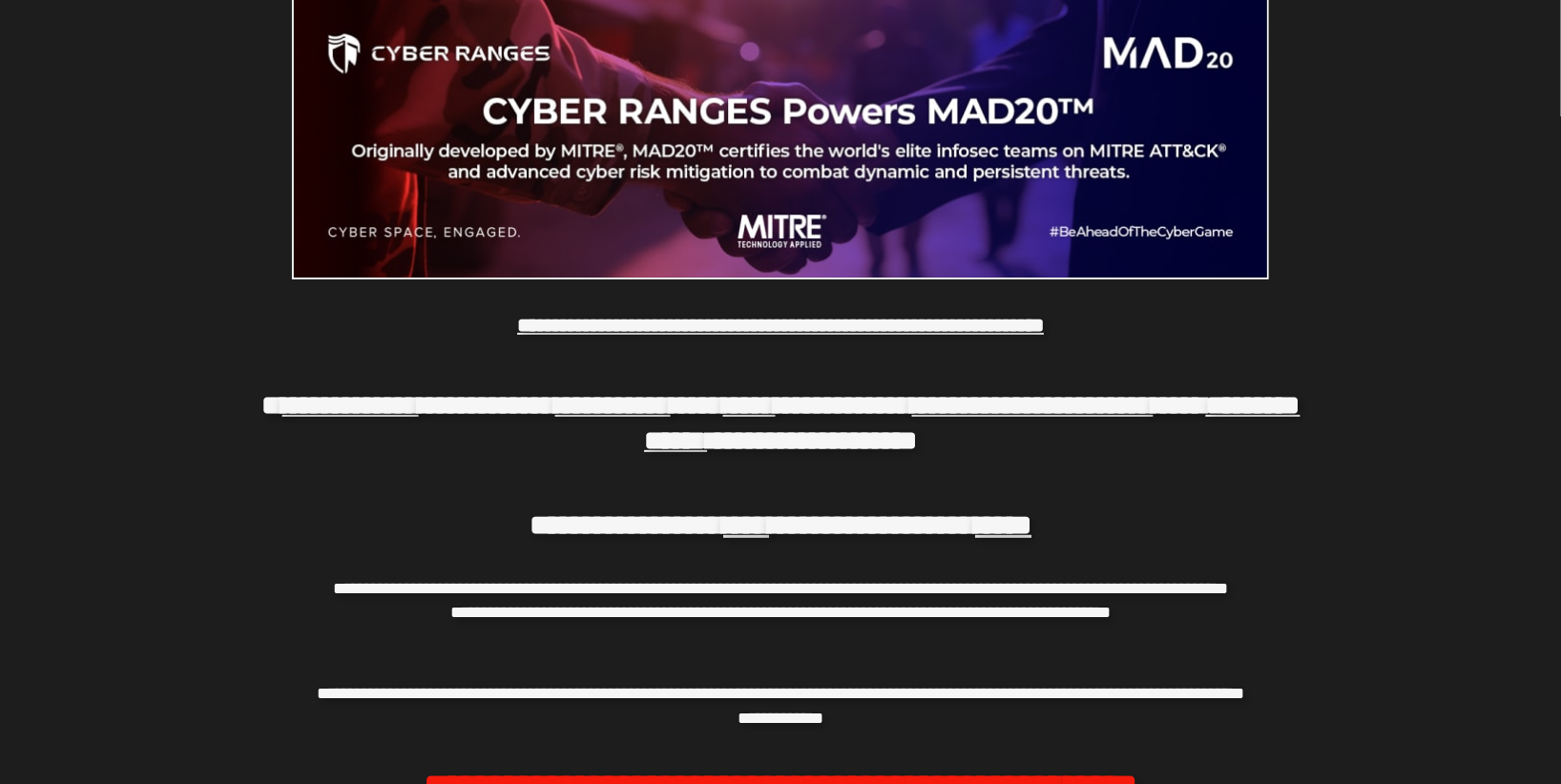 scroll, scrollTop: 0, scrollLeft: 0, axis: both 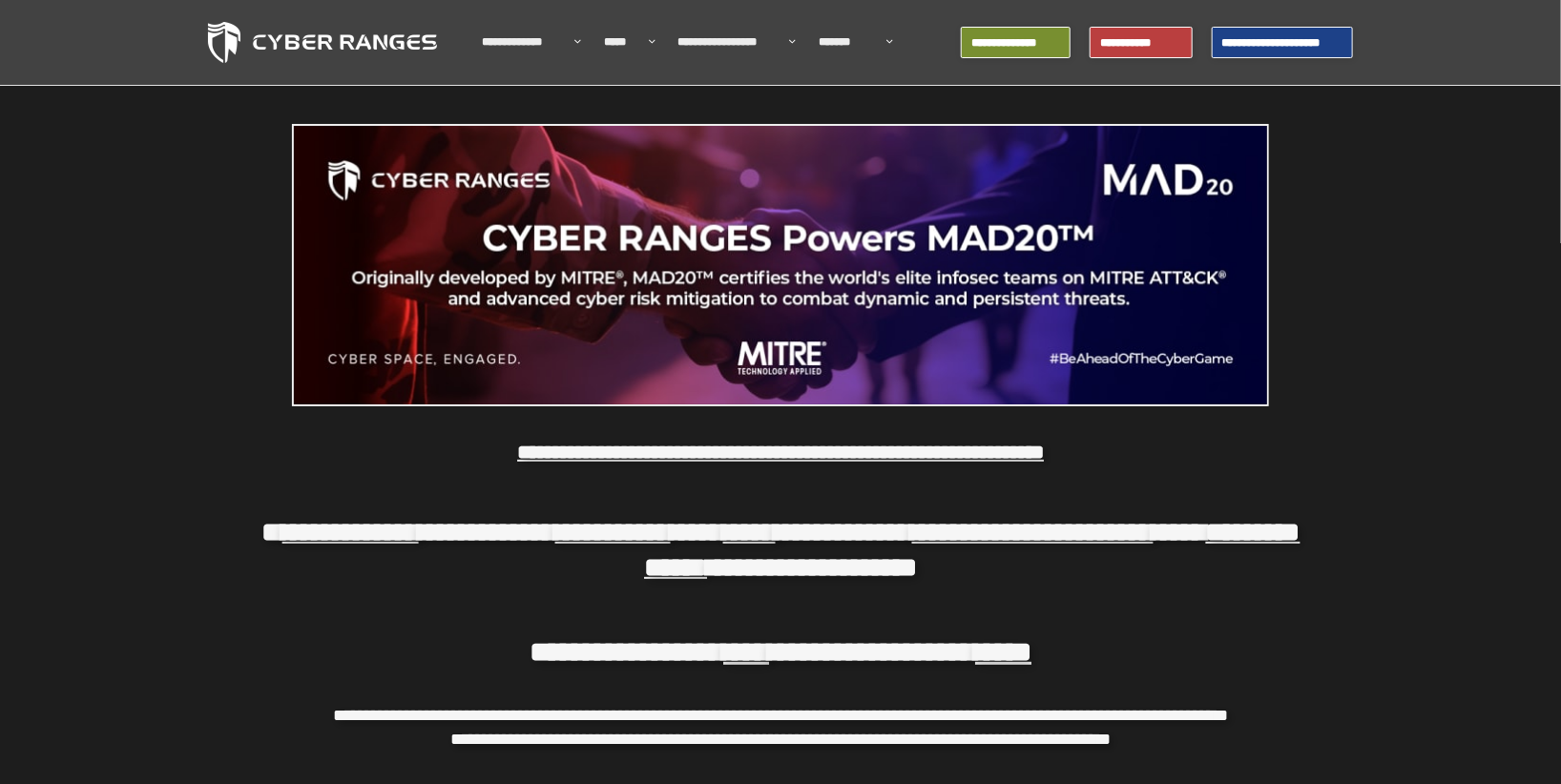 click at bounding box center [323, 42] 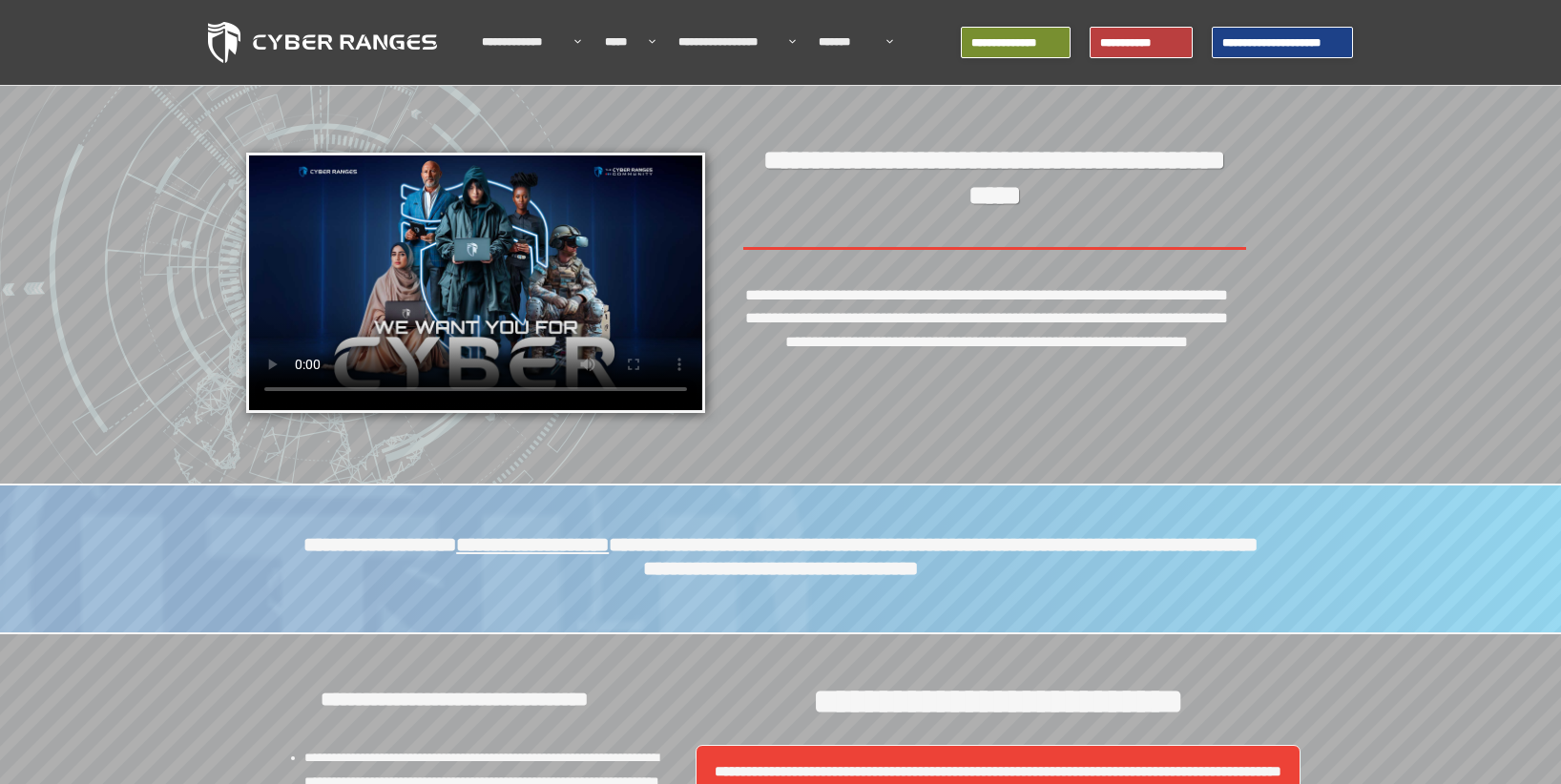 scroll, scrollTop: 0, scrollLeft: 0, axis: both 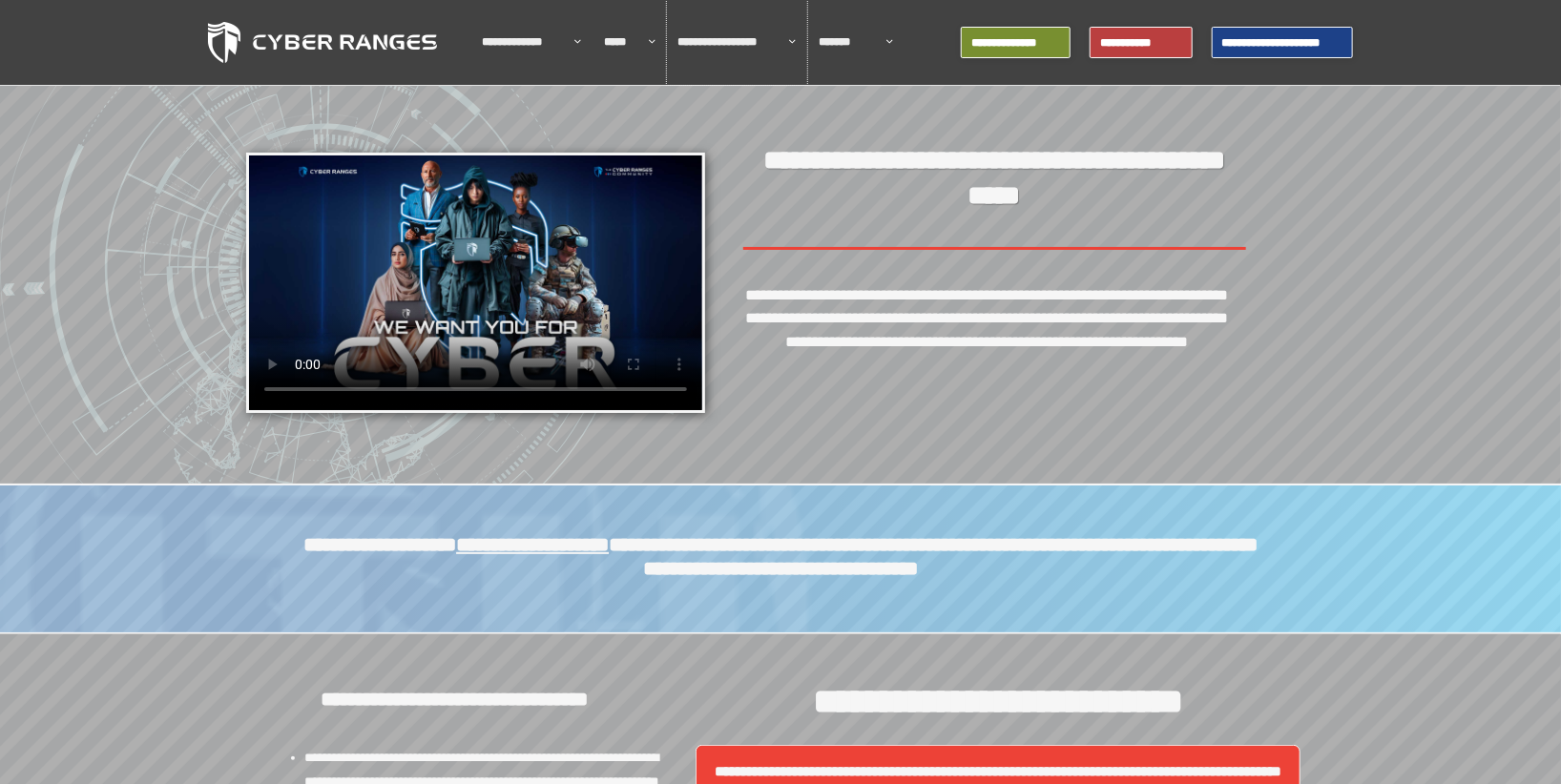 click on "**********" at bounding box center (729, 42) 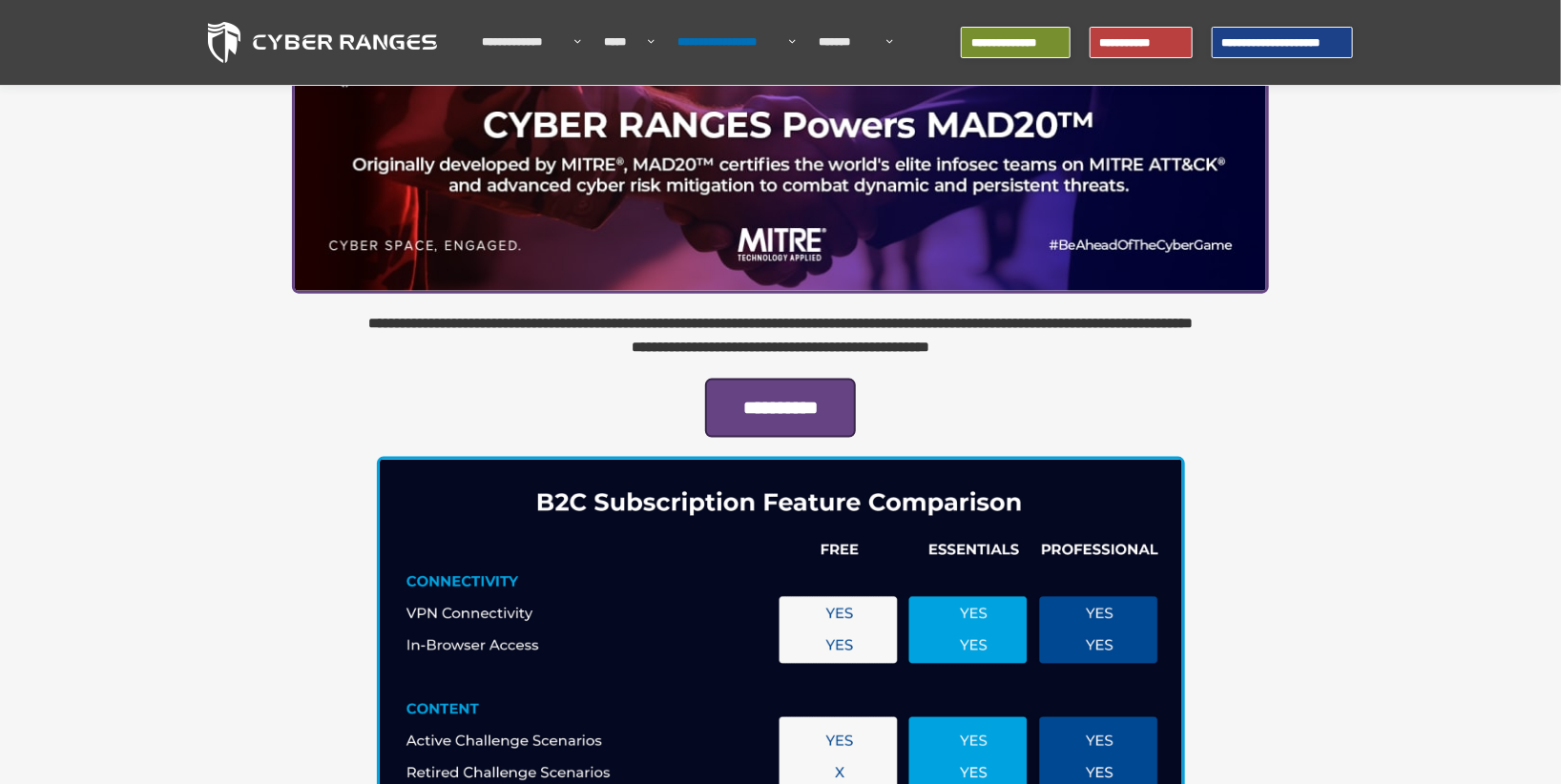 scroll, scrollTop: 0, scrollLeft: 0, axis: both 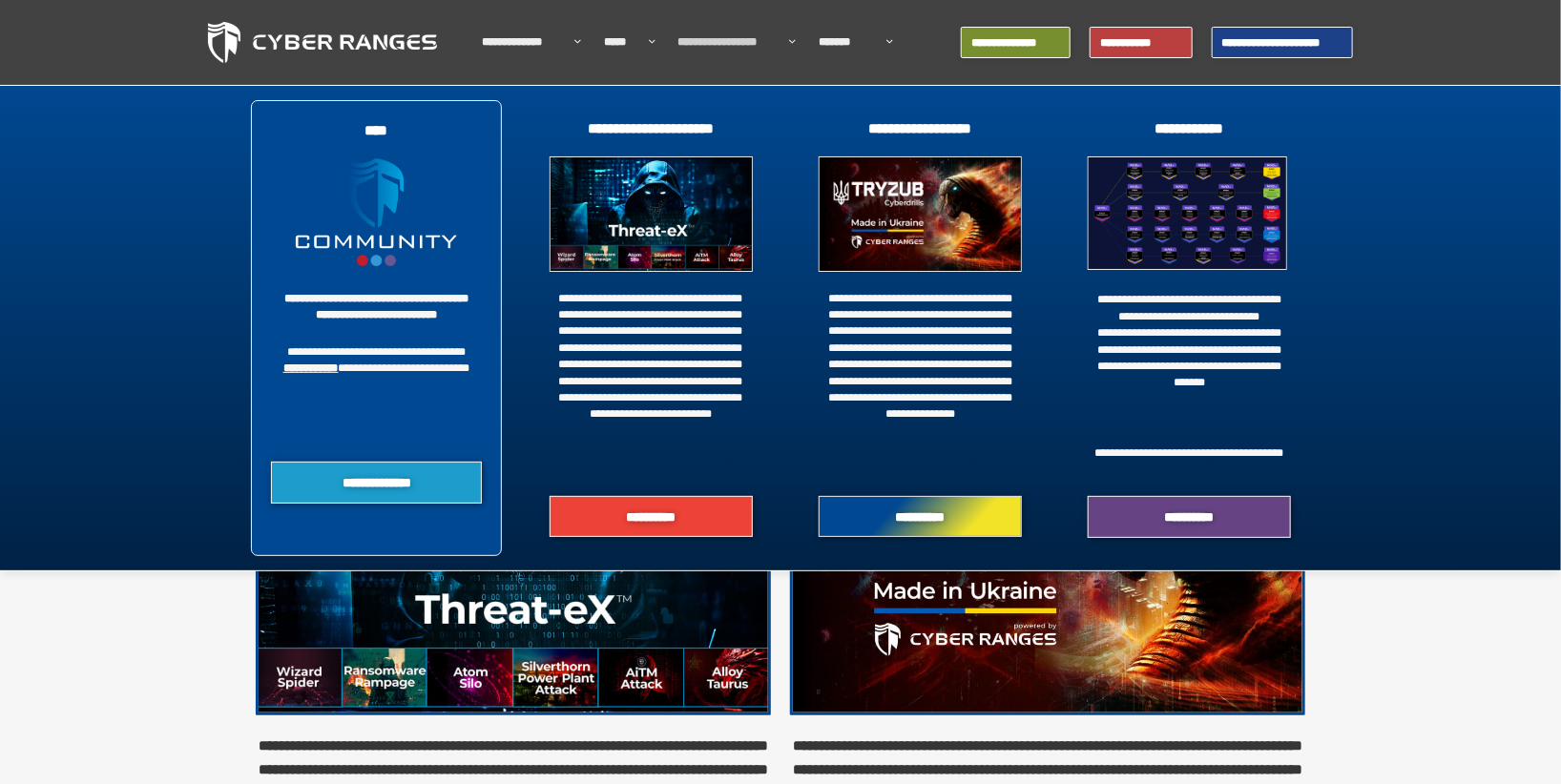 click on "**********" at bounding box center [376, 483] 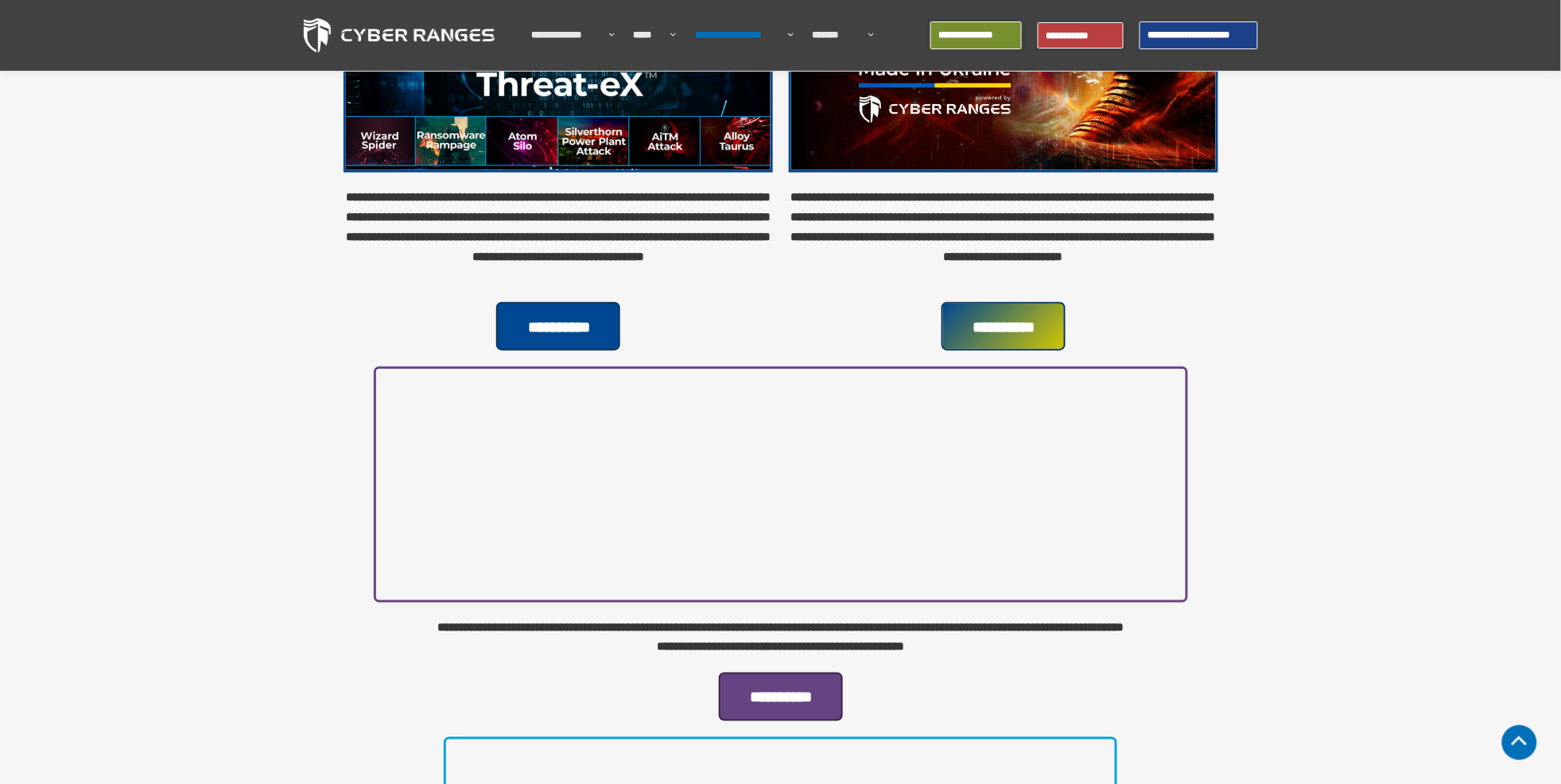 scroll, scrollTop: 318, scrollLeft: 0, axis: vertical 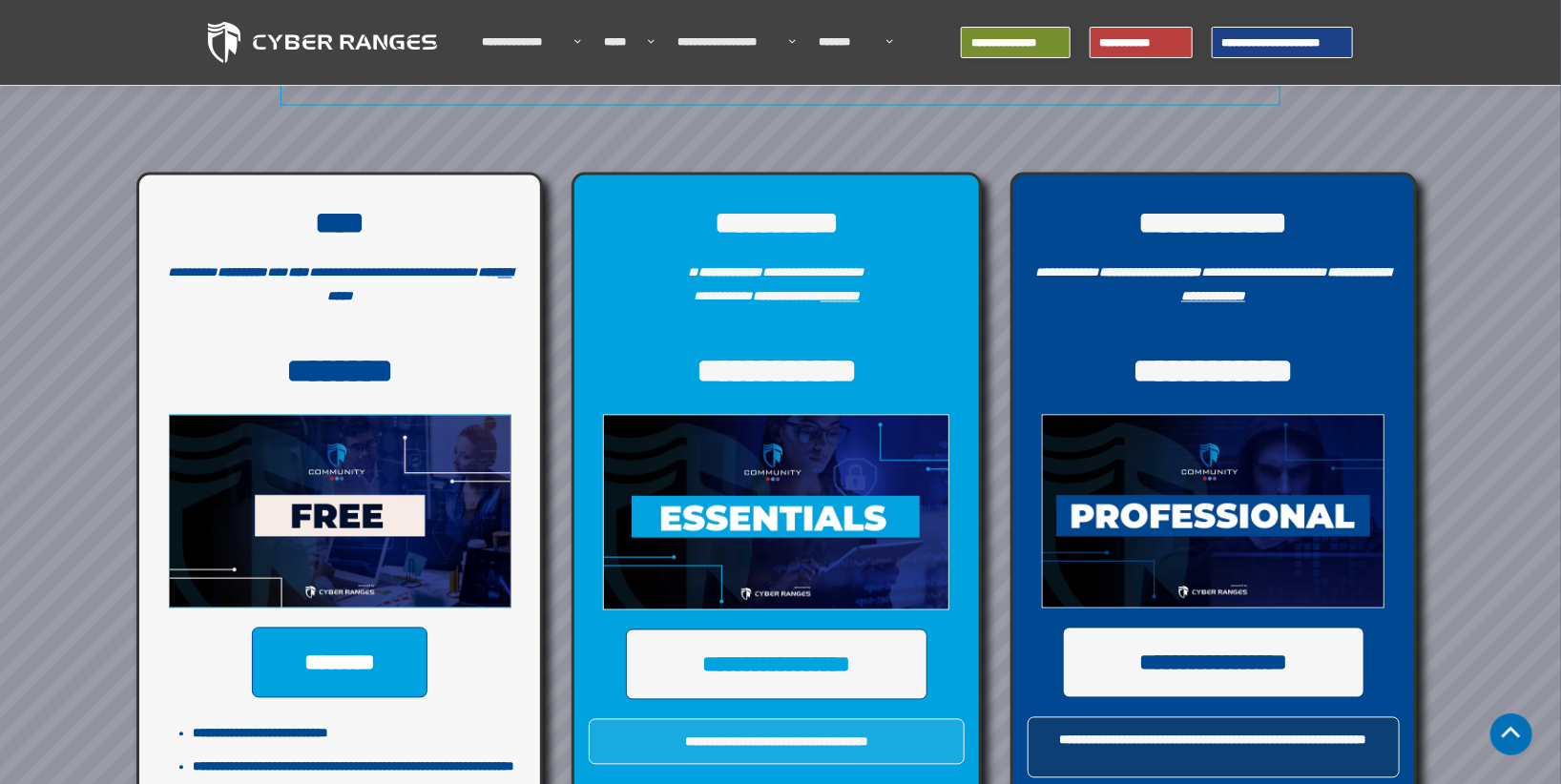 click on "**********" at bounding box center [1213, 739] 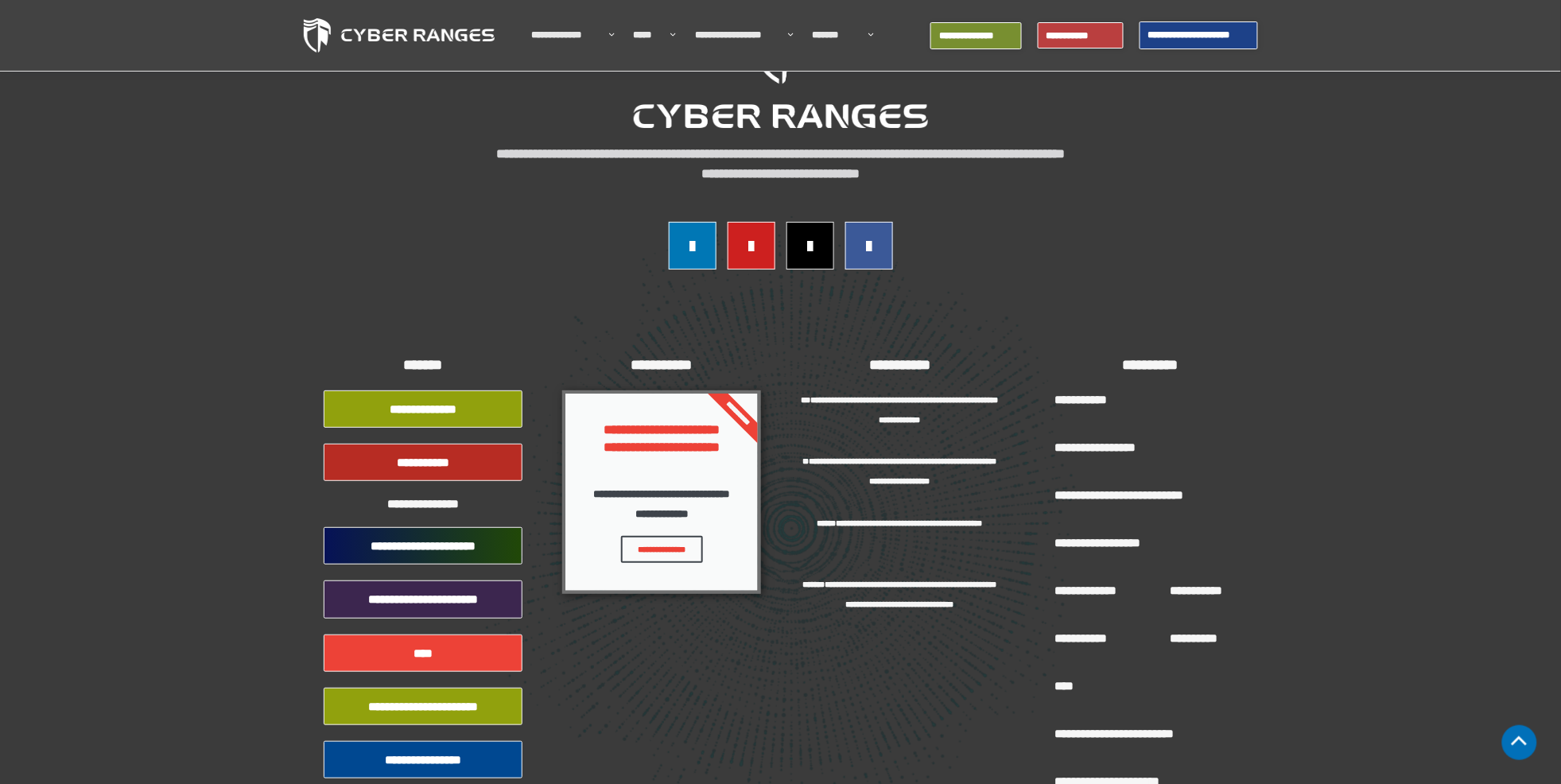 scroll, scrollTop: 6716, scrollLeft: 0, axis: vertical 